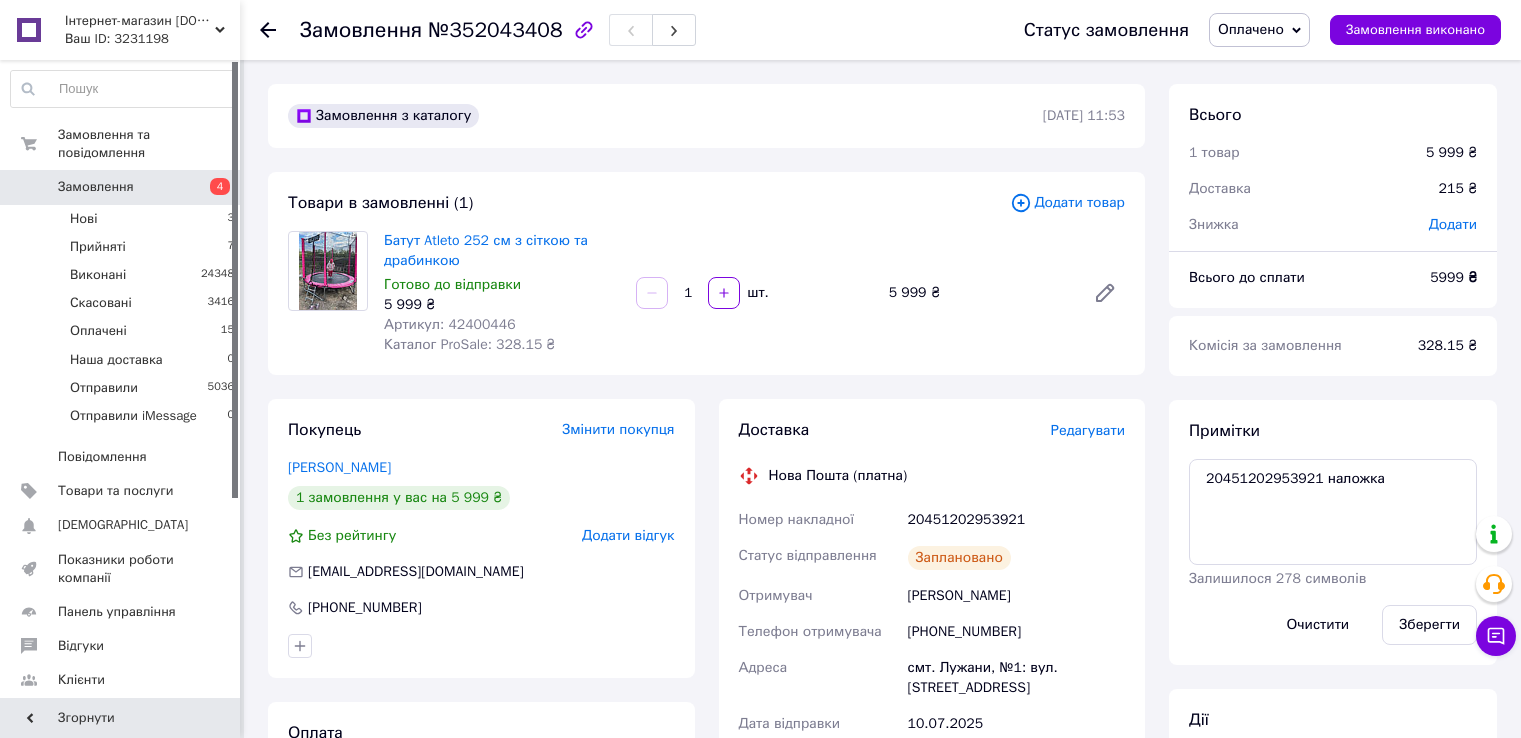 scroll, scrollTop: 100, scrollLeft: 0, axis: vertical 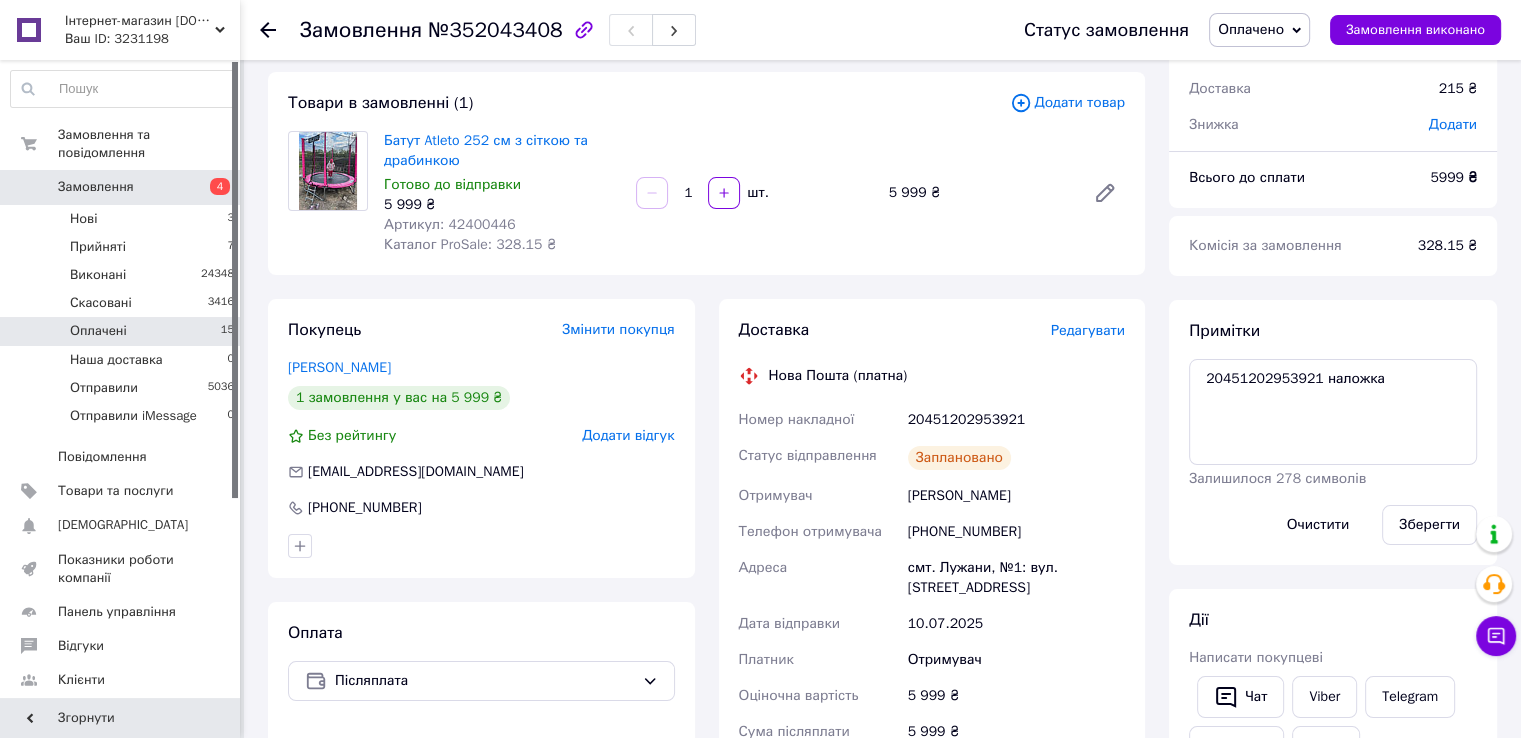 click on "Оплачені" at bounding box center [98, 331] 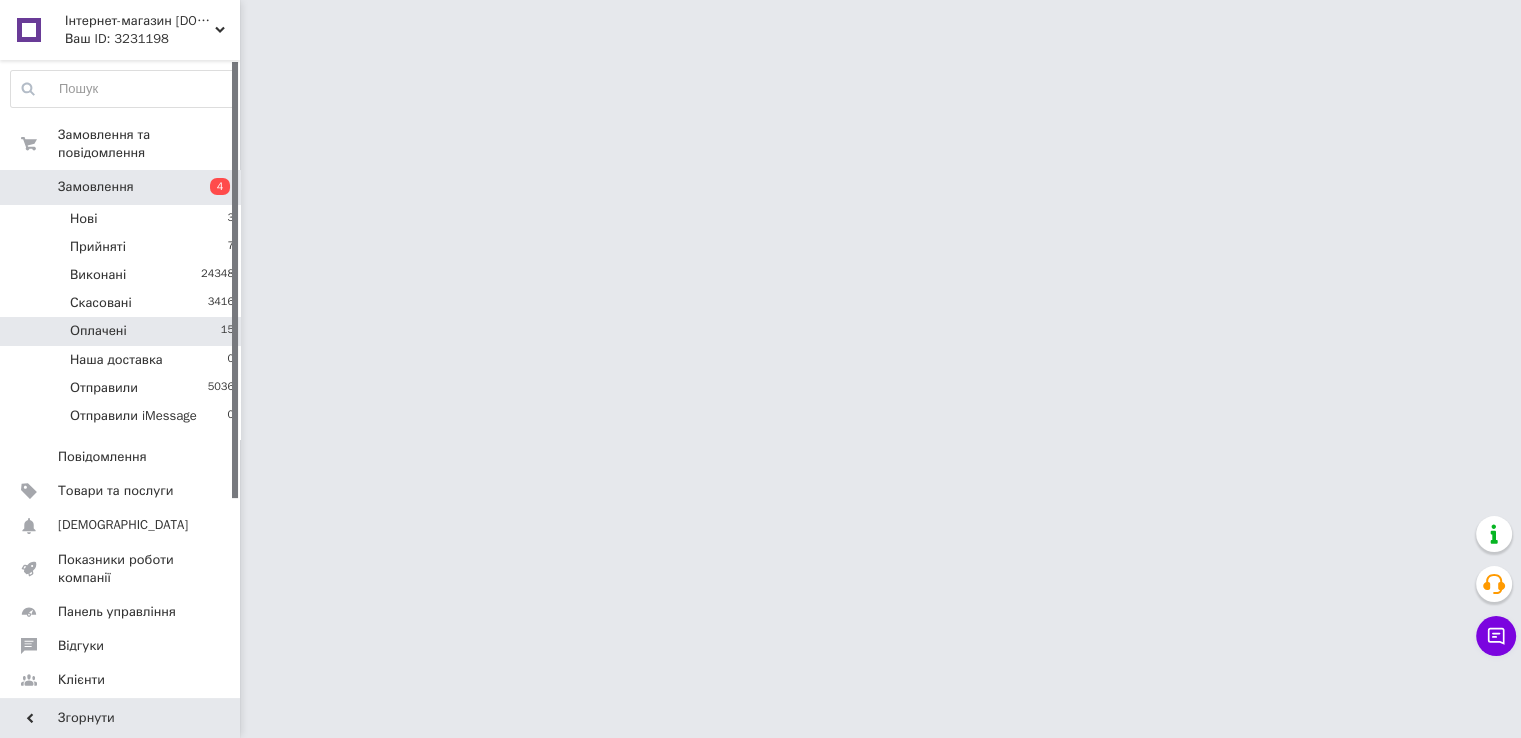 scroll, scrollTop: 0, scrollLeft: 0, axis: both 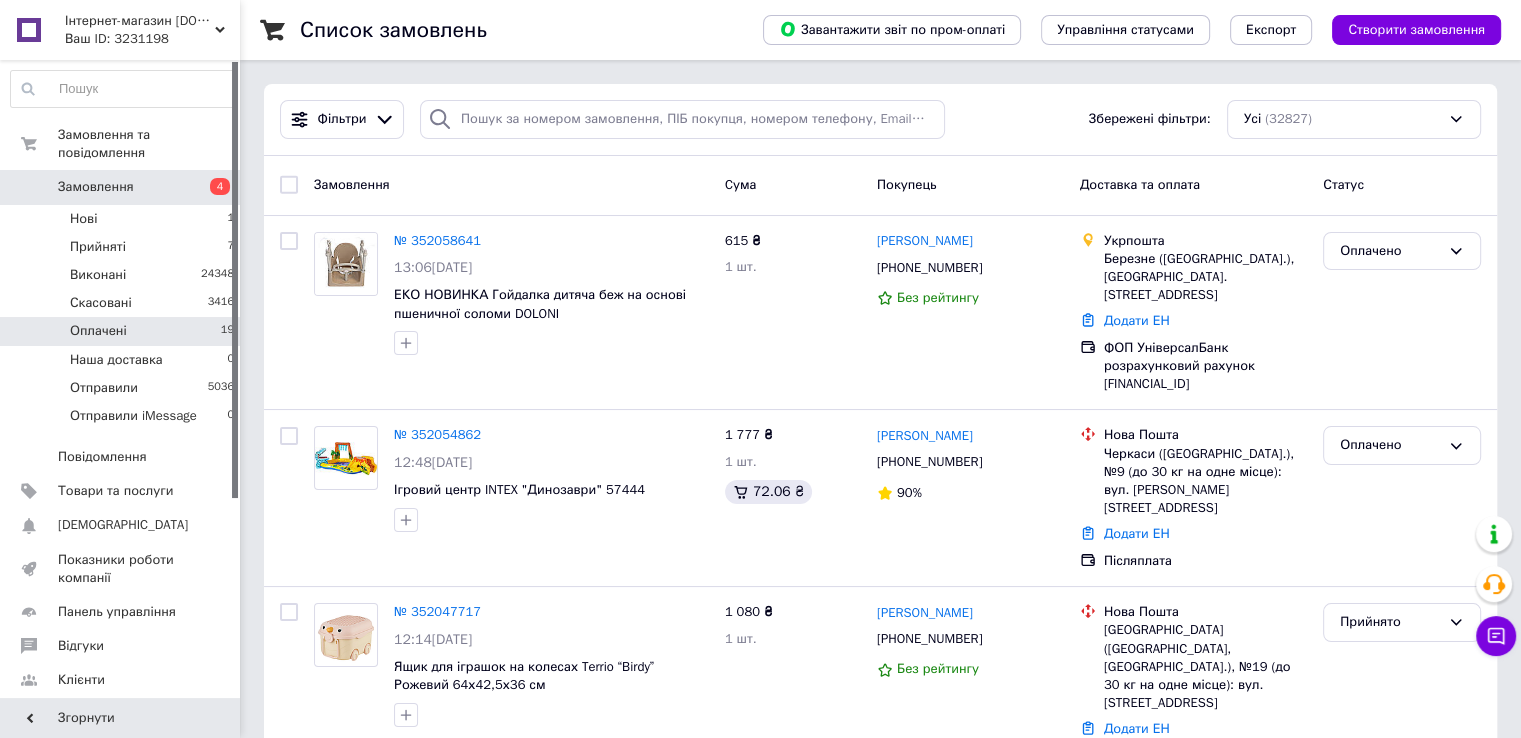 click on "Оплачені 19" at bounding box center (123, 331) 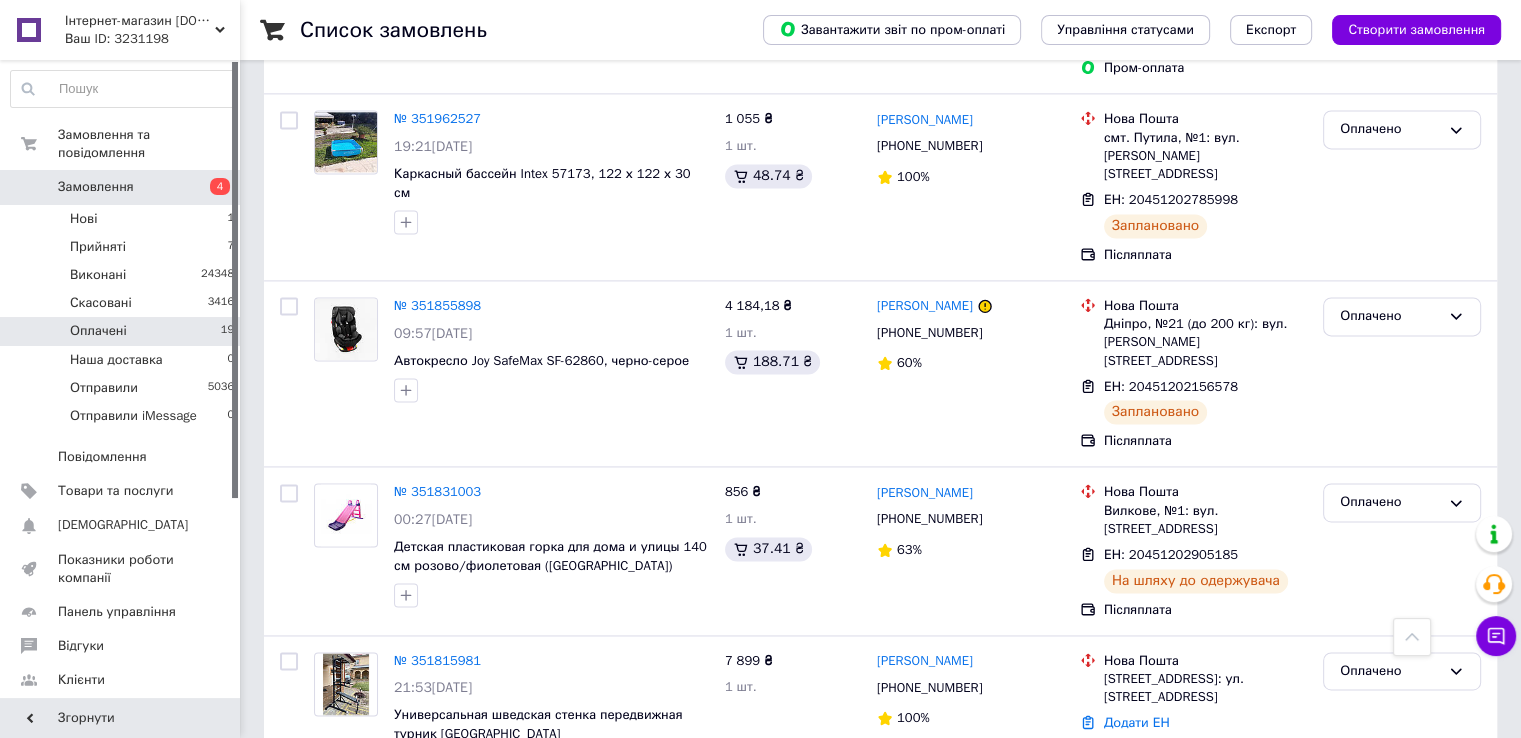scroll, scrollTop: 2929, scrollLeft: 0, axis: vertical 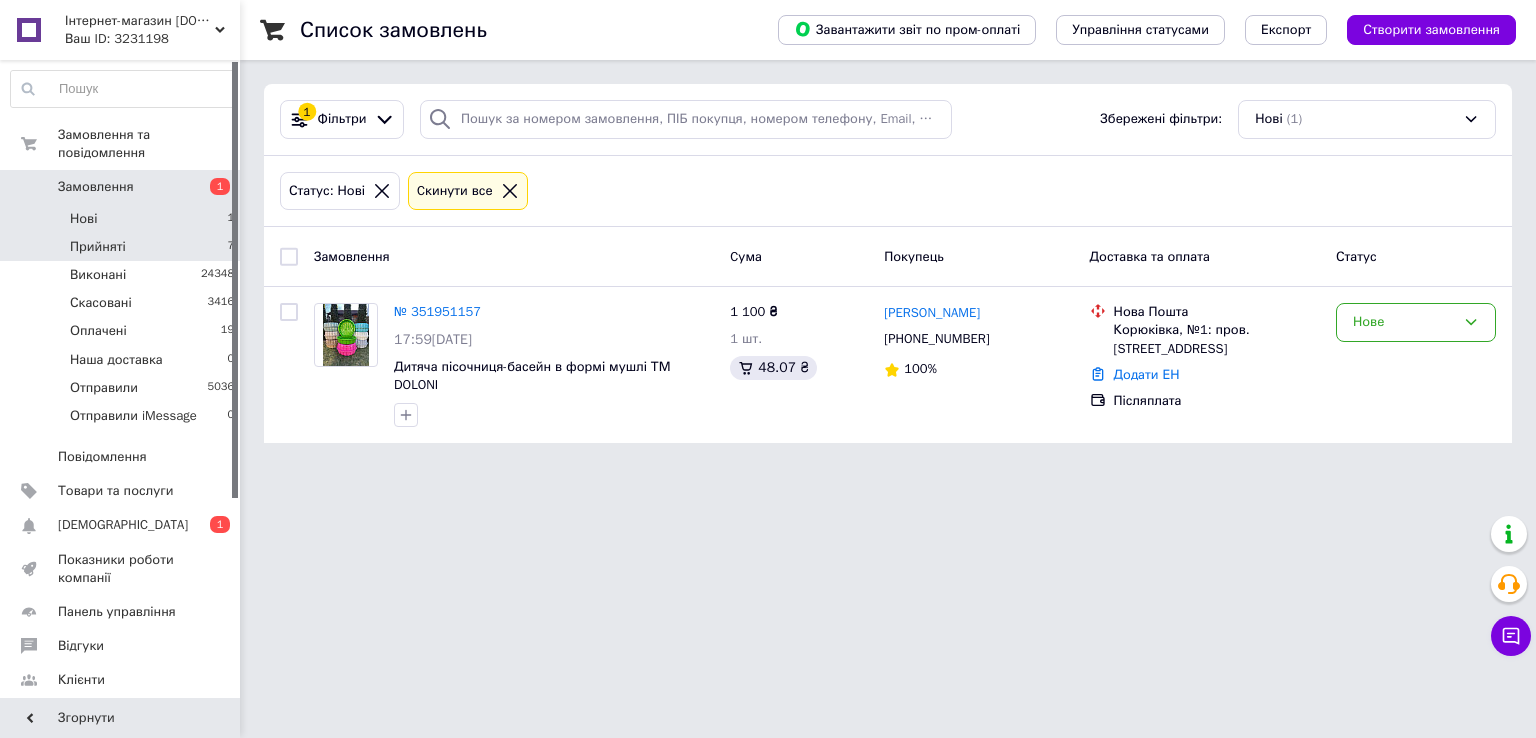 click on "Прийняті 7" at bounding box center (123, 247) 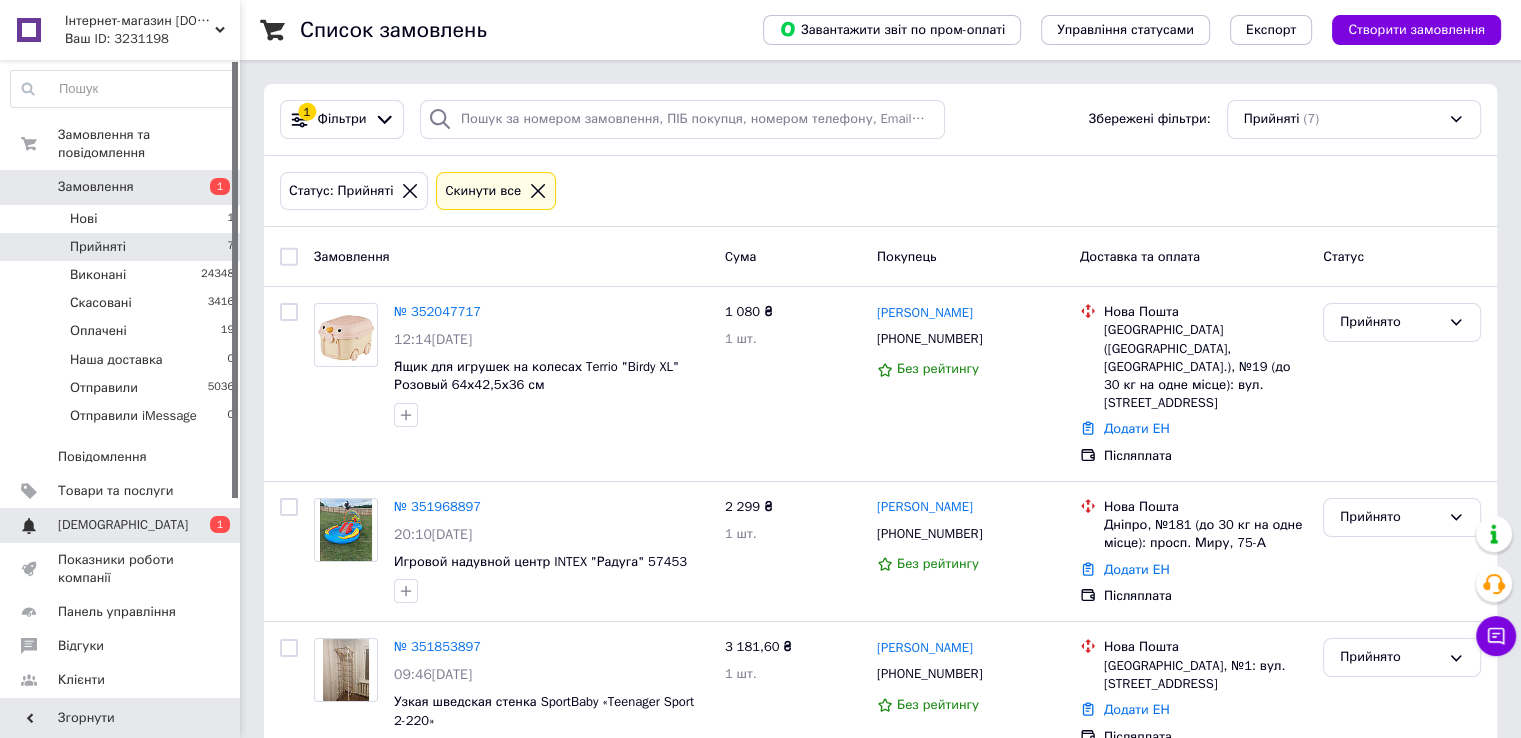 click on "[DEMOGRAPHIC_DATA]" at bounding box center (121, 525) 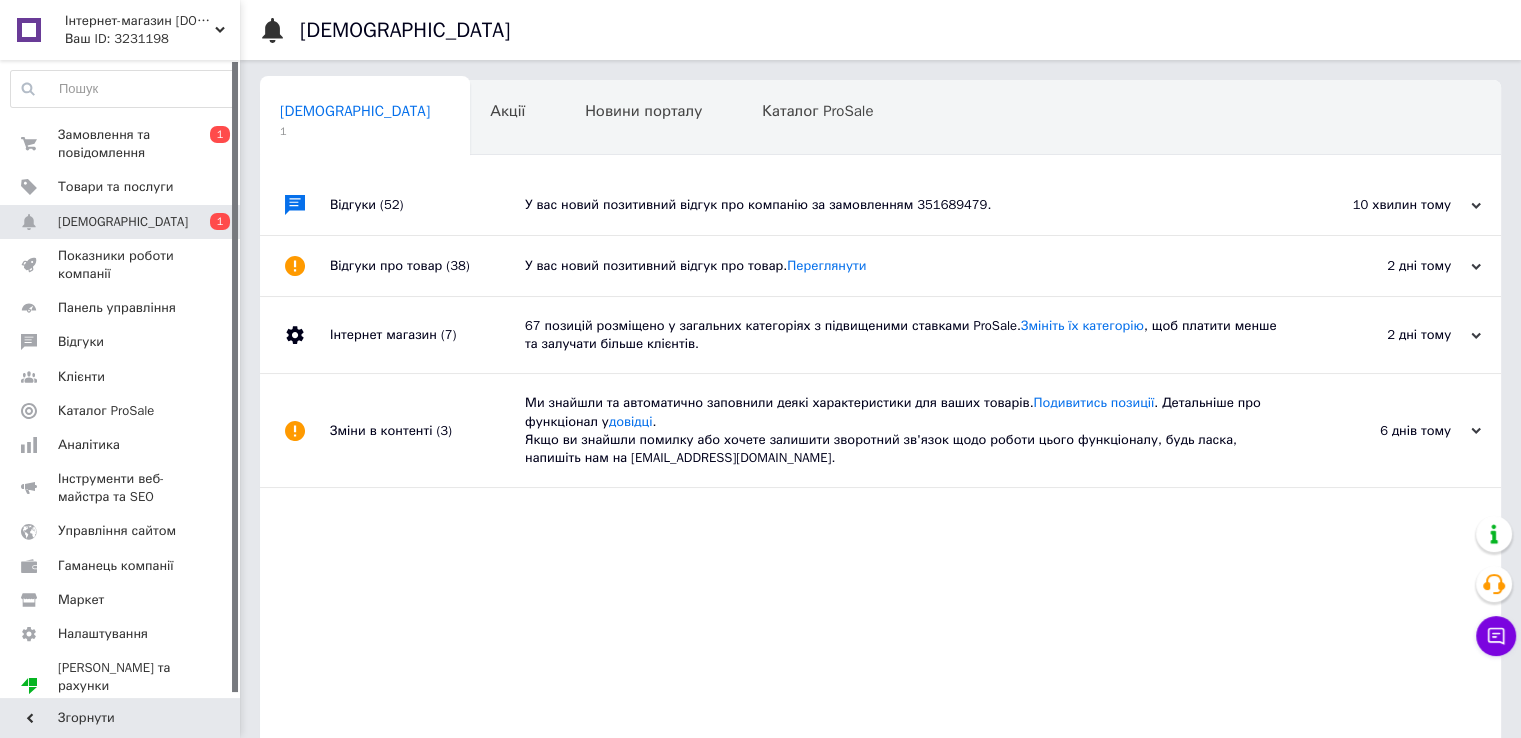click on "У вас новий позитивний відгук про компанію за замовленням 351689479." at bounding box center [903, 205] 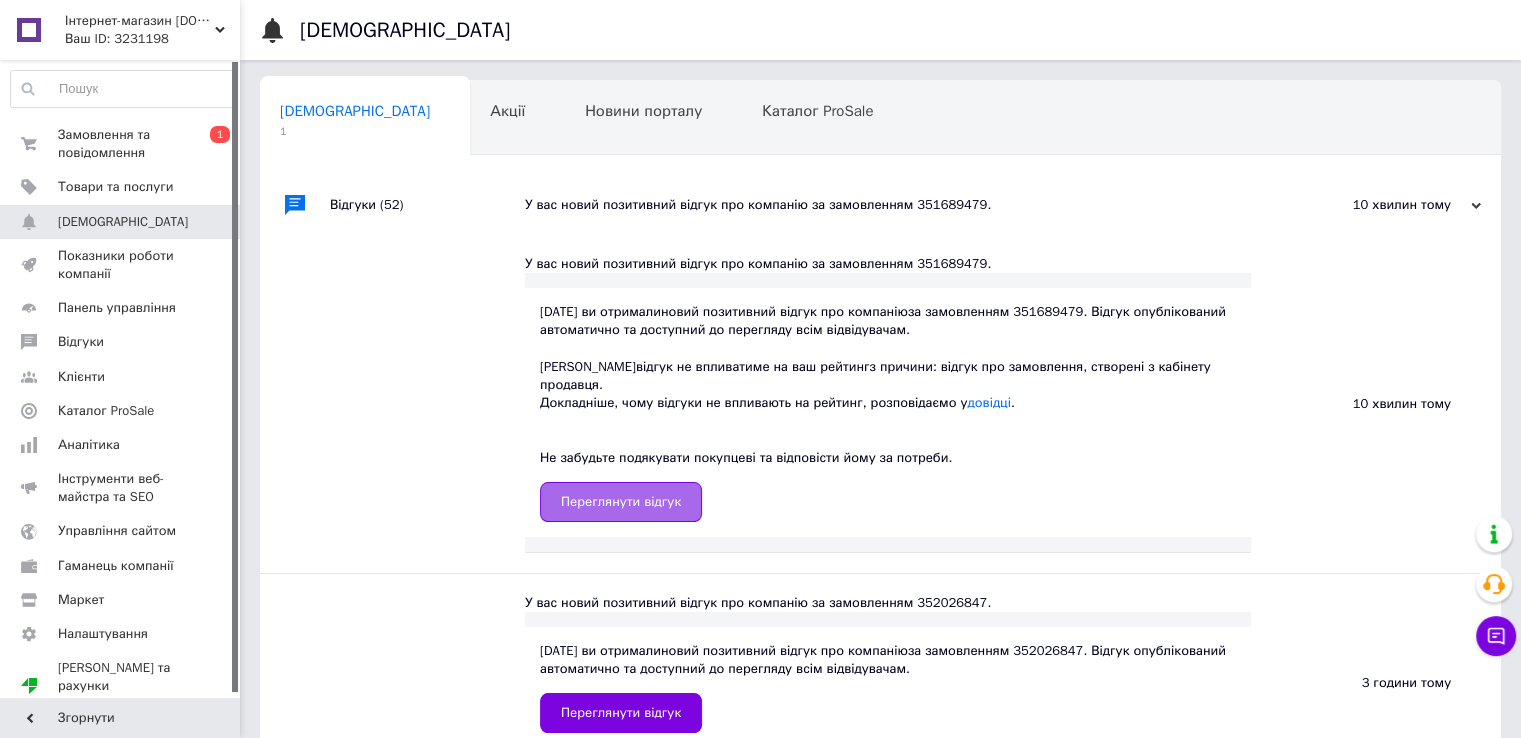 click on "Переглянути відгук" at bounding box center (621, 502) 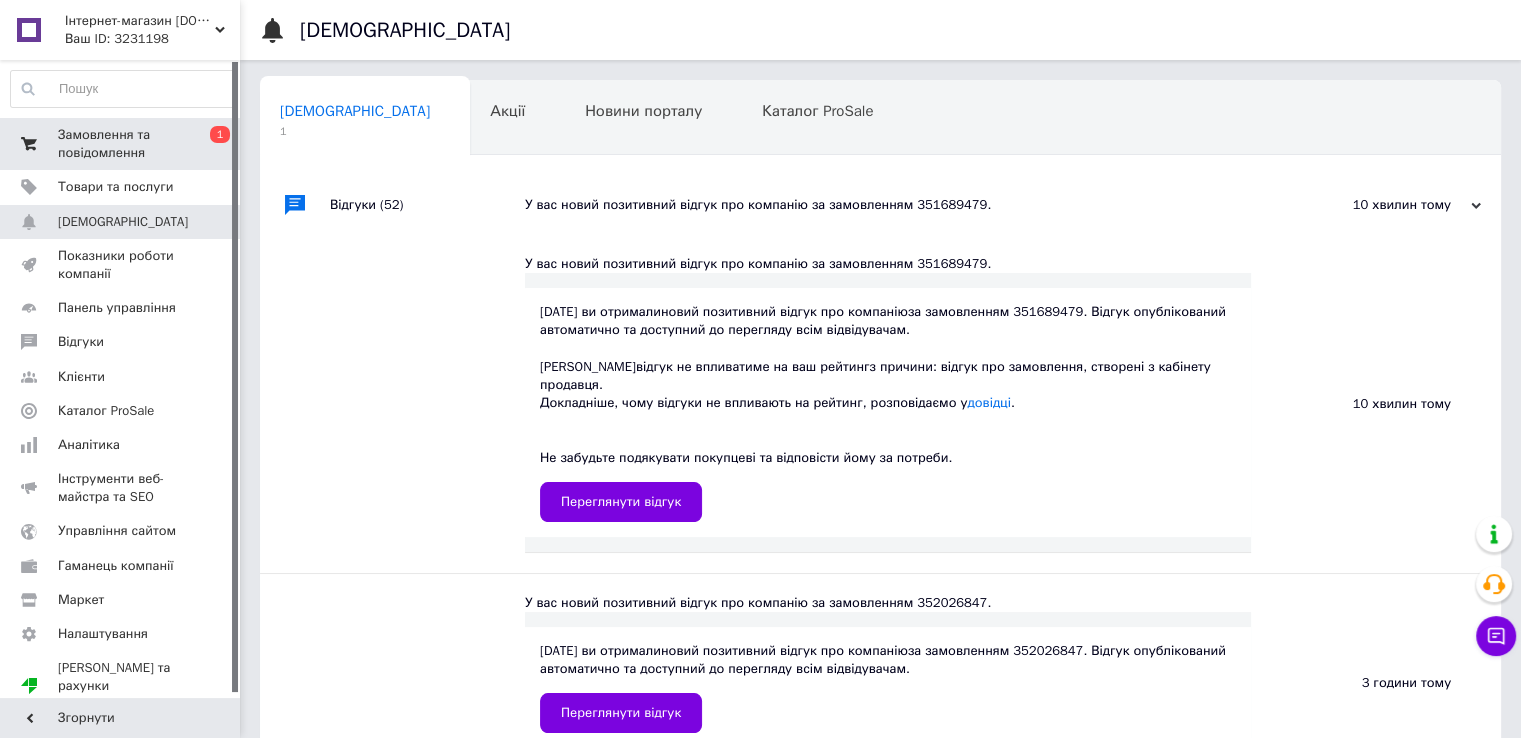 click on "Замовлення та повідомлення" at bounding box center [121, 144] 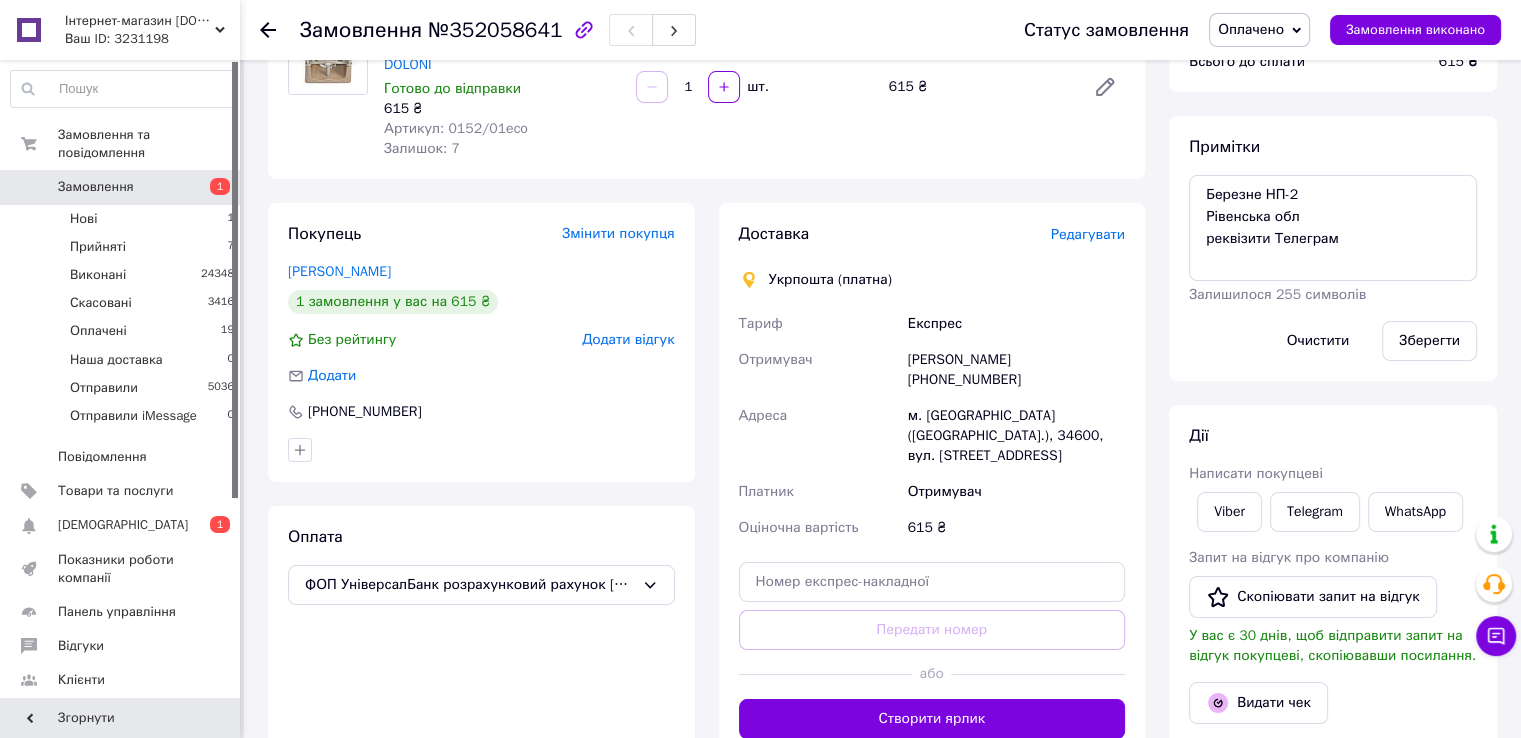 scroll, scrollTop: 300, scrollLeft: 0, axis: vertical 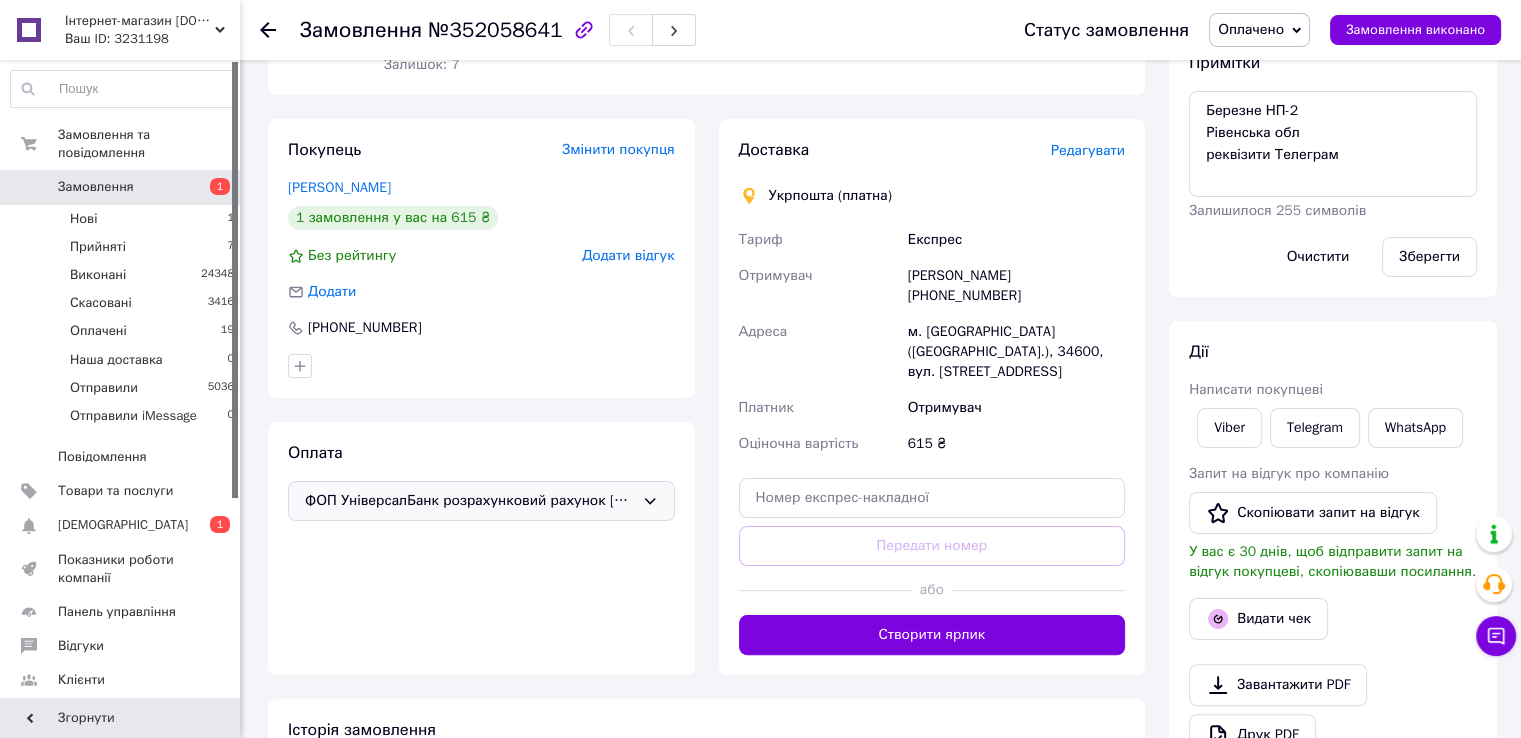 click on "ФОП УніверсалБанк розрахунковий рахунок UA353220010000026008340130369" at bounding box center (469, 501) 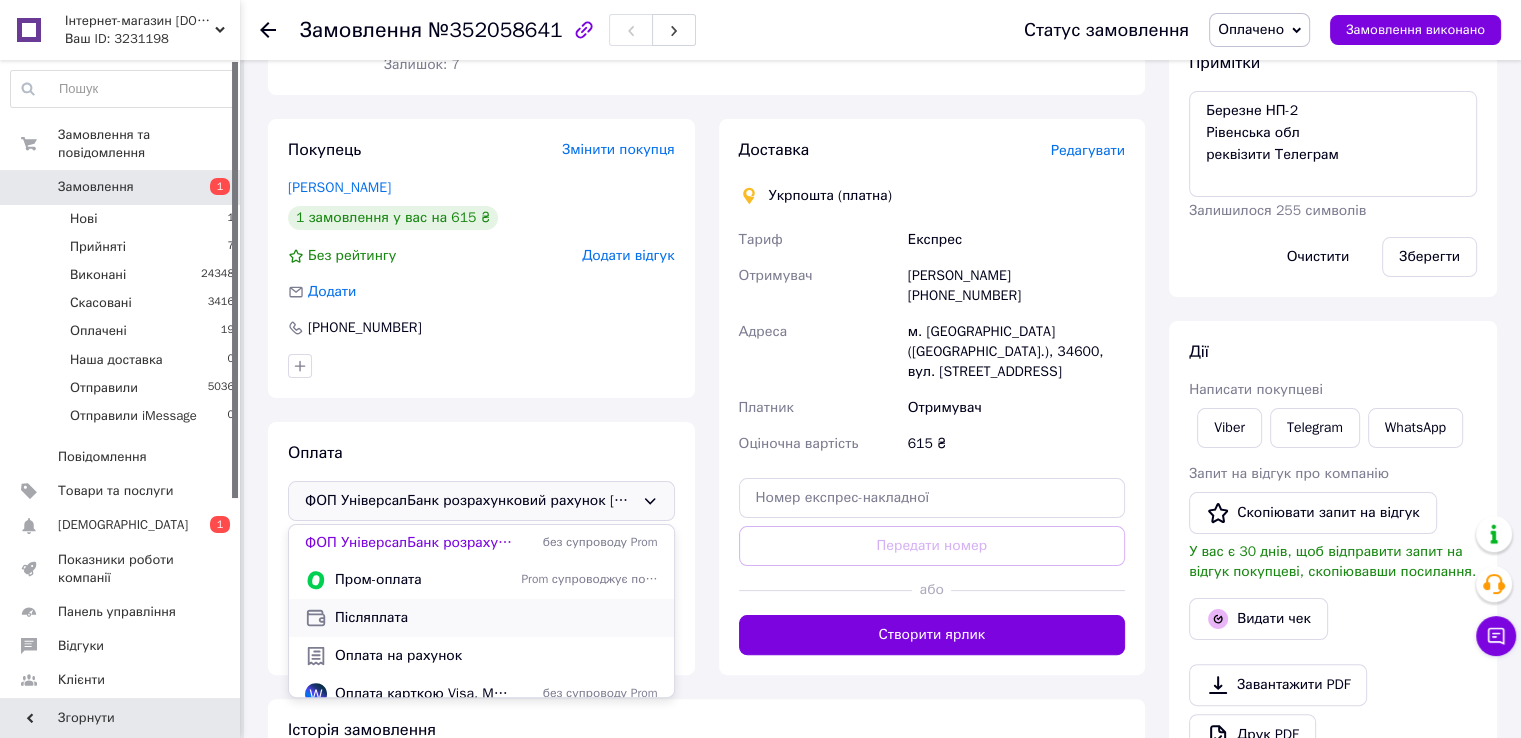 click on "Післяплата" at bounding box center [496, 618] 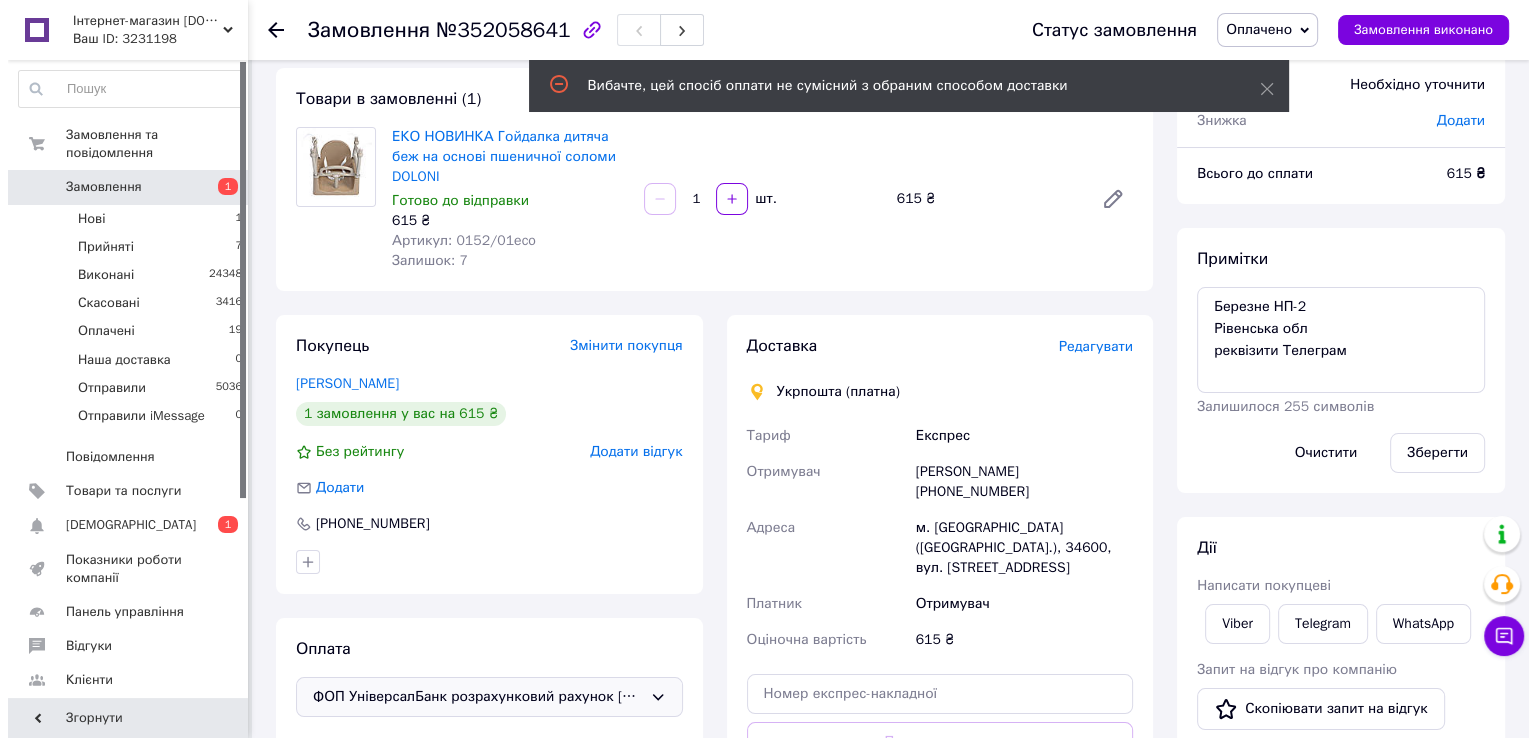 scroll, scrollTop: 100, scrollLeft: 0, axis: vertical 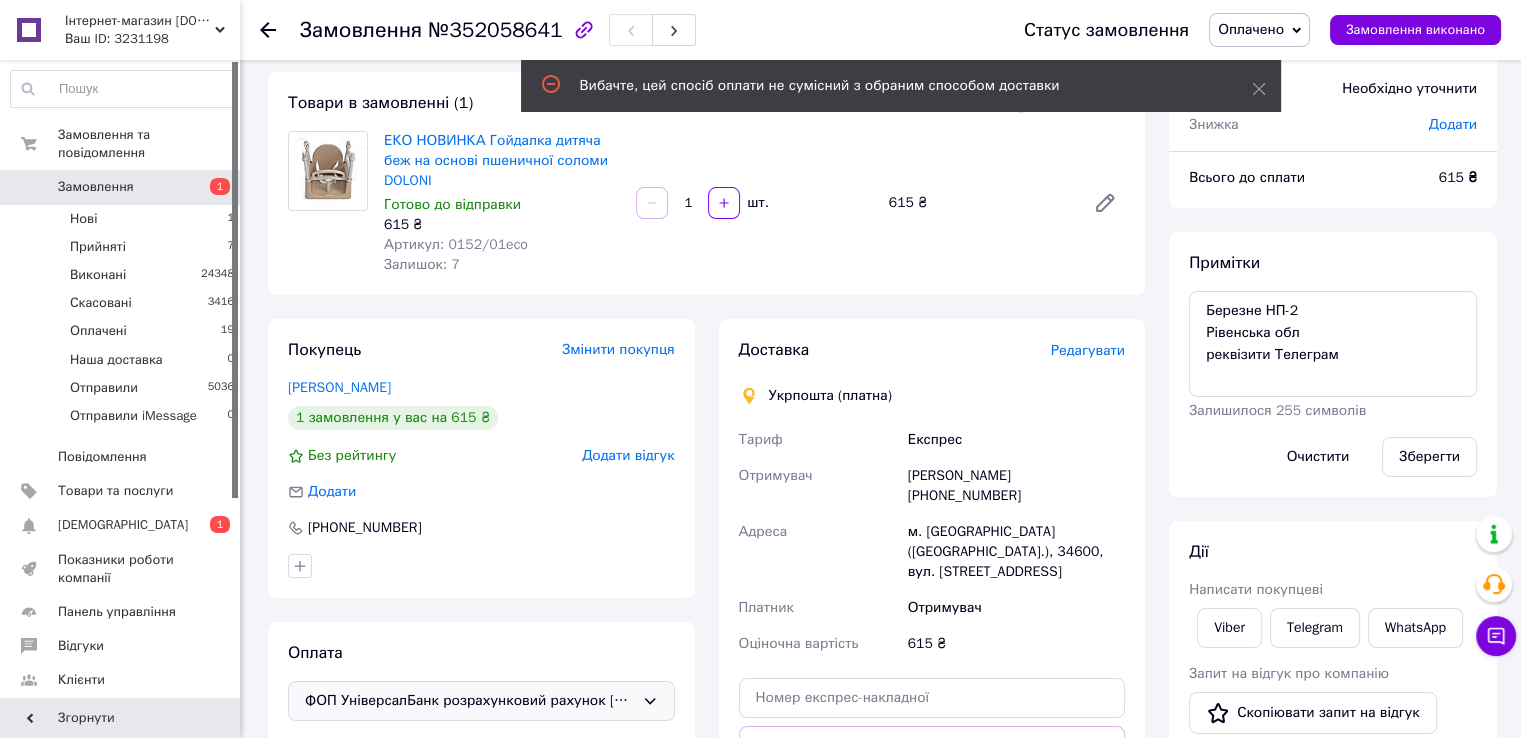 click on "Редагувати" at bounding box center [1088, 350] 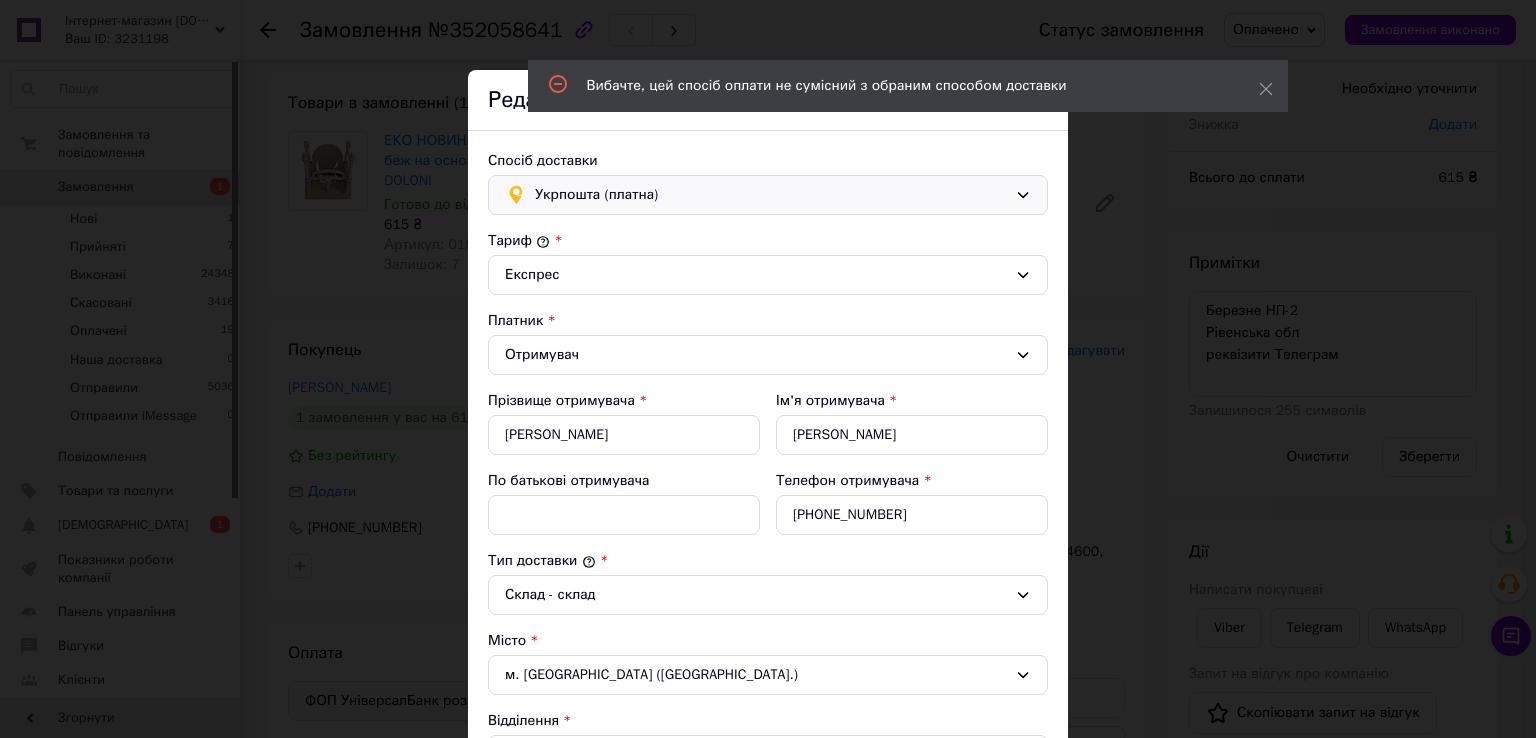 click on "Укрпошта (платна)" at bounding box center (771, 195) 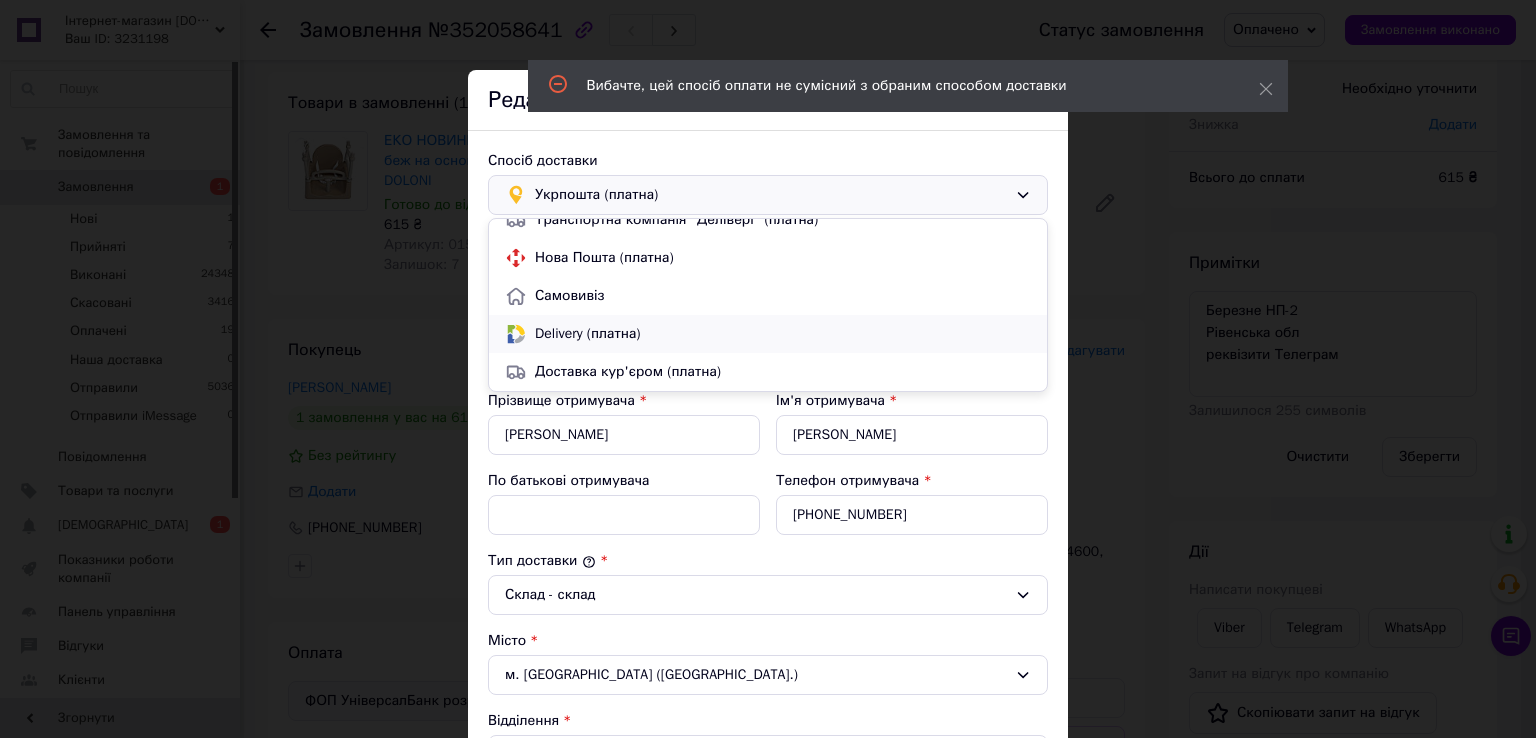scroll, scrollTop: 0, scrollLeft: 0, axis: both 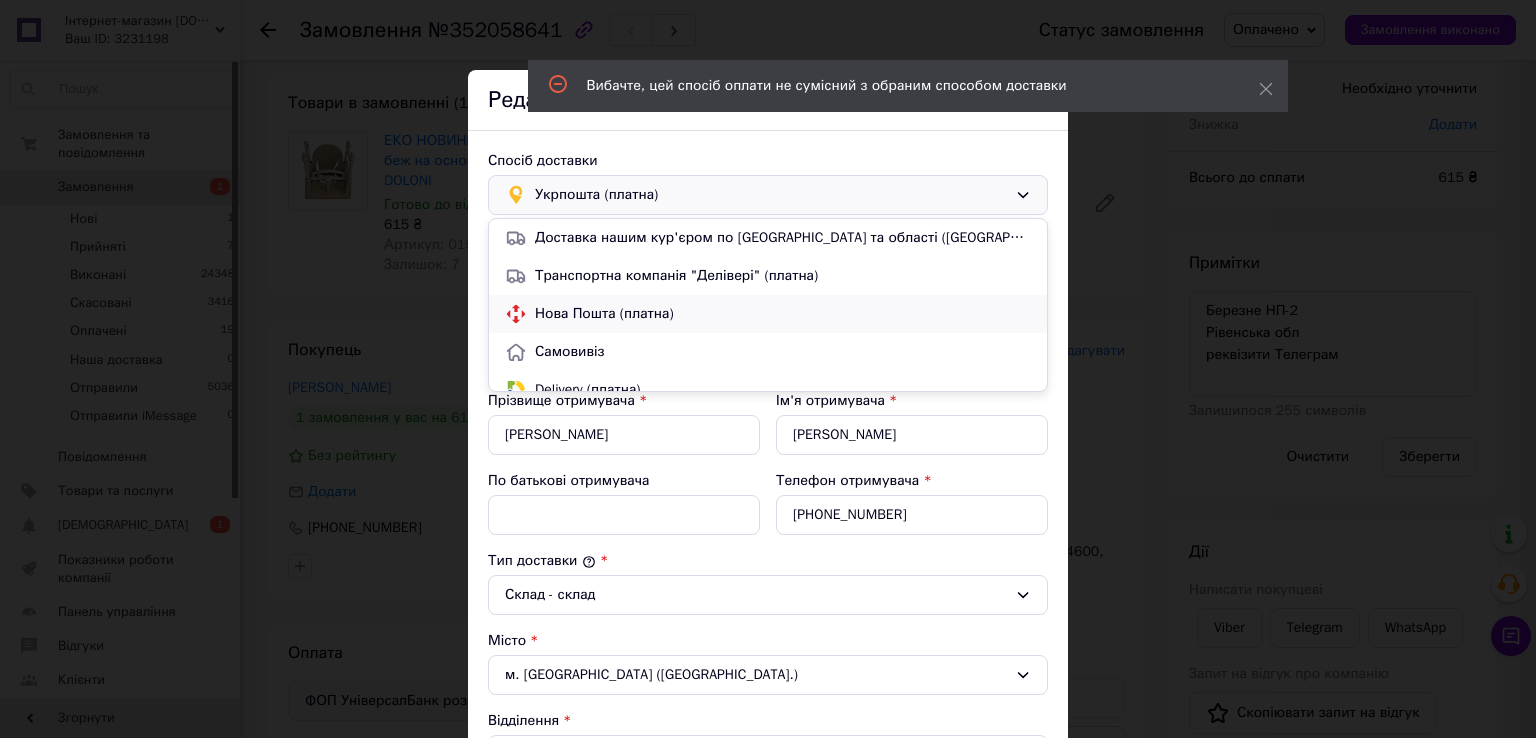 click on "Нова Пошта (платна)" at bounding box center (783, 314) 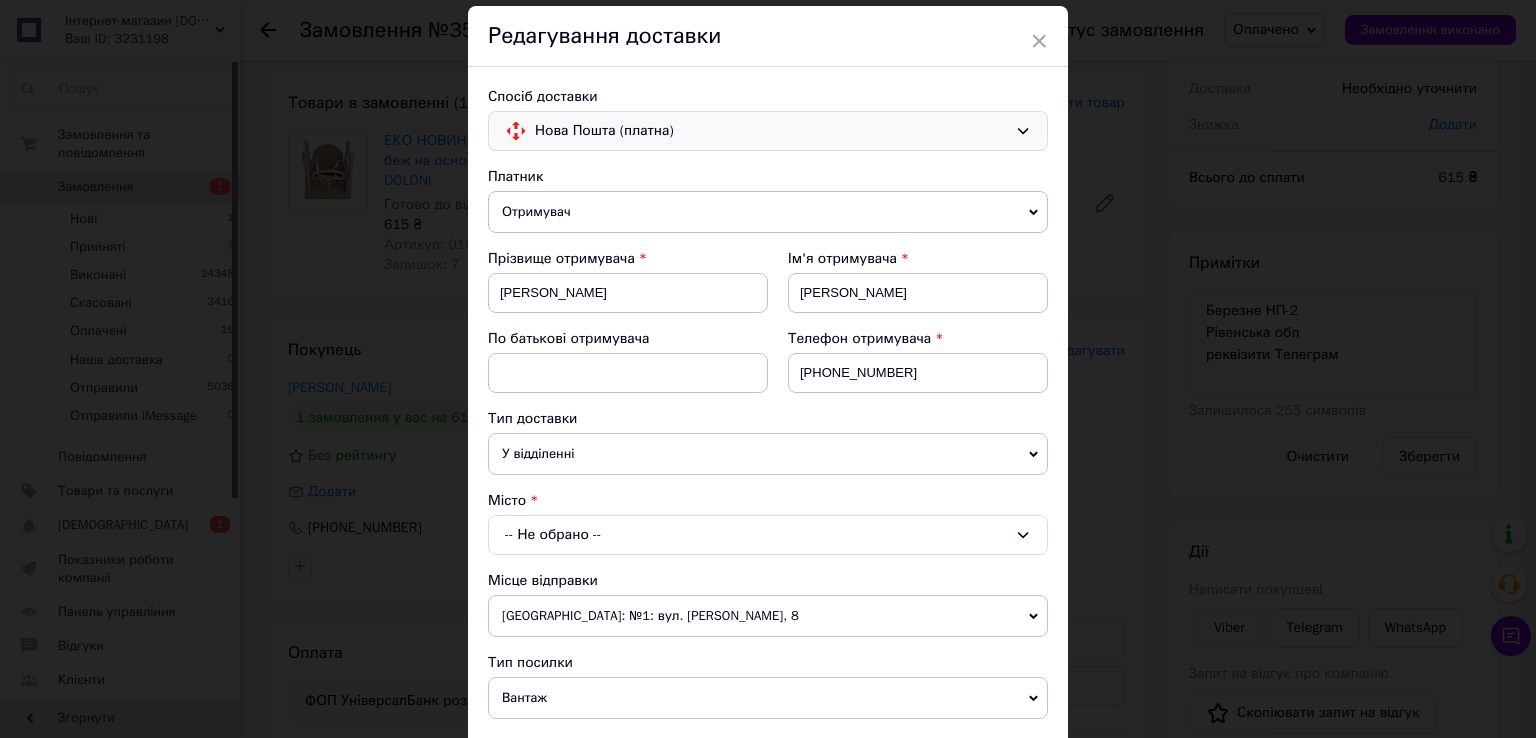 scroll, scrollTop: 164, scrollLeft: 0, axis: vertical 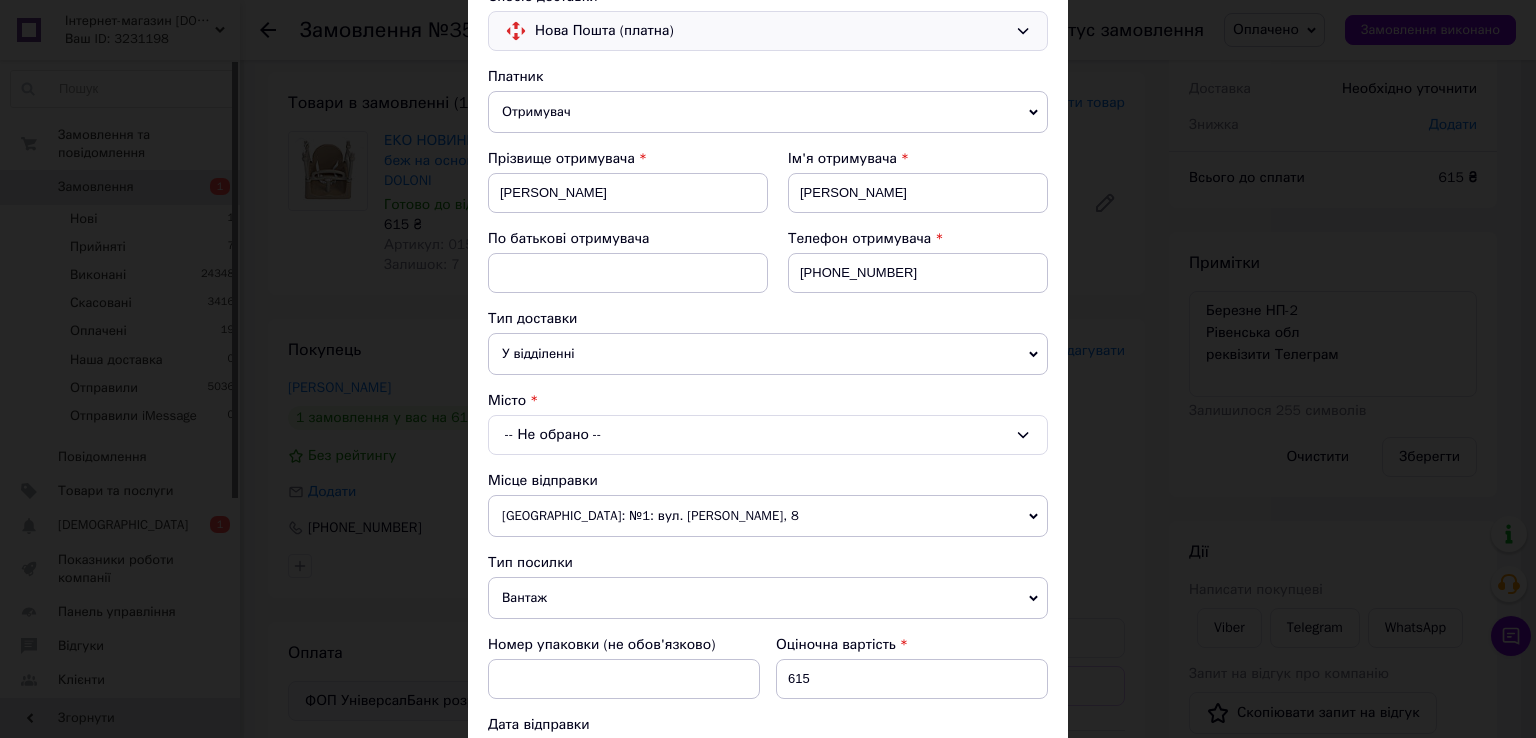 click on "-- Не обрано --" at bounding box center [768, 435] 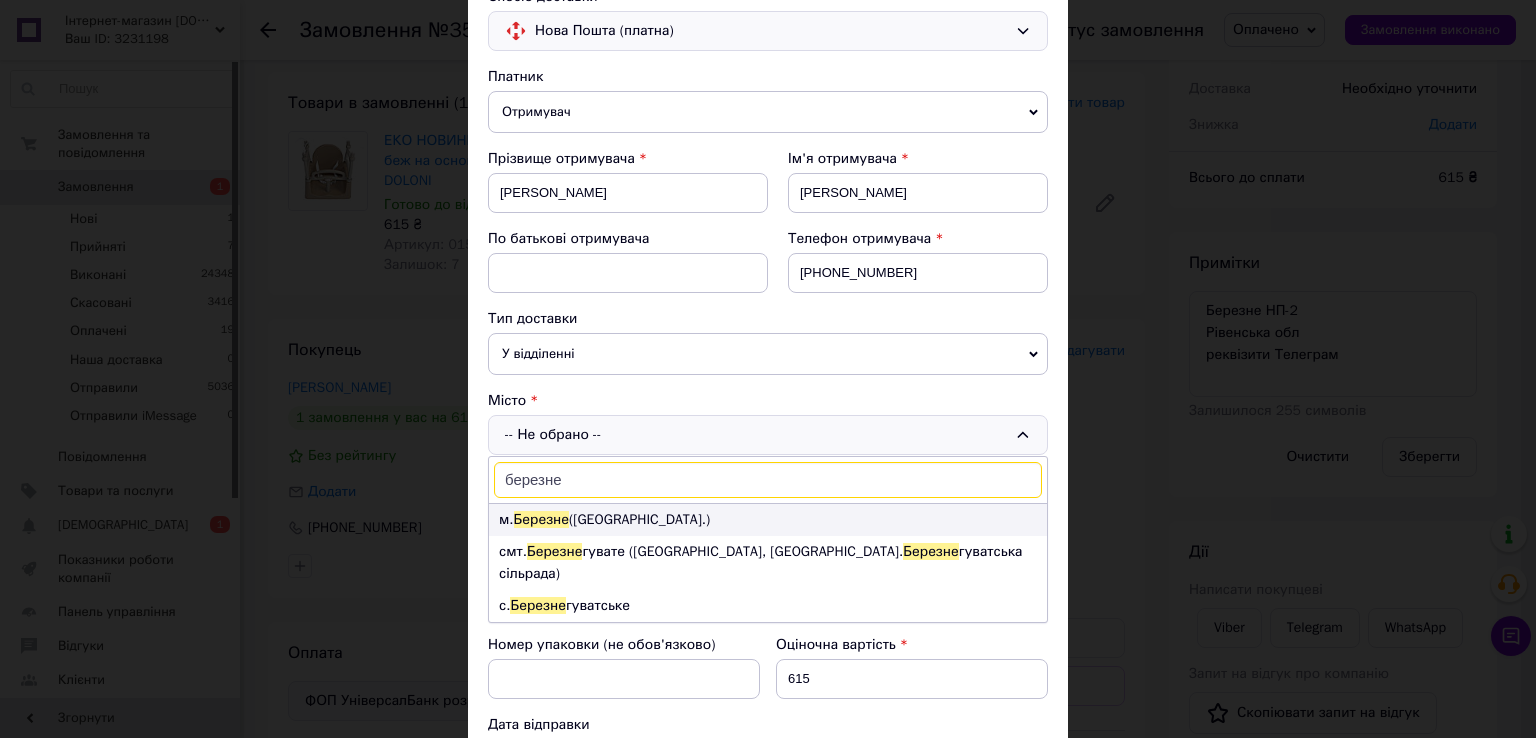 type on "березне" 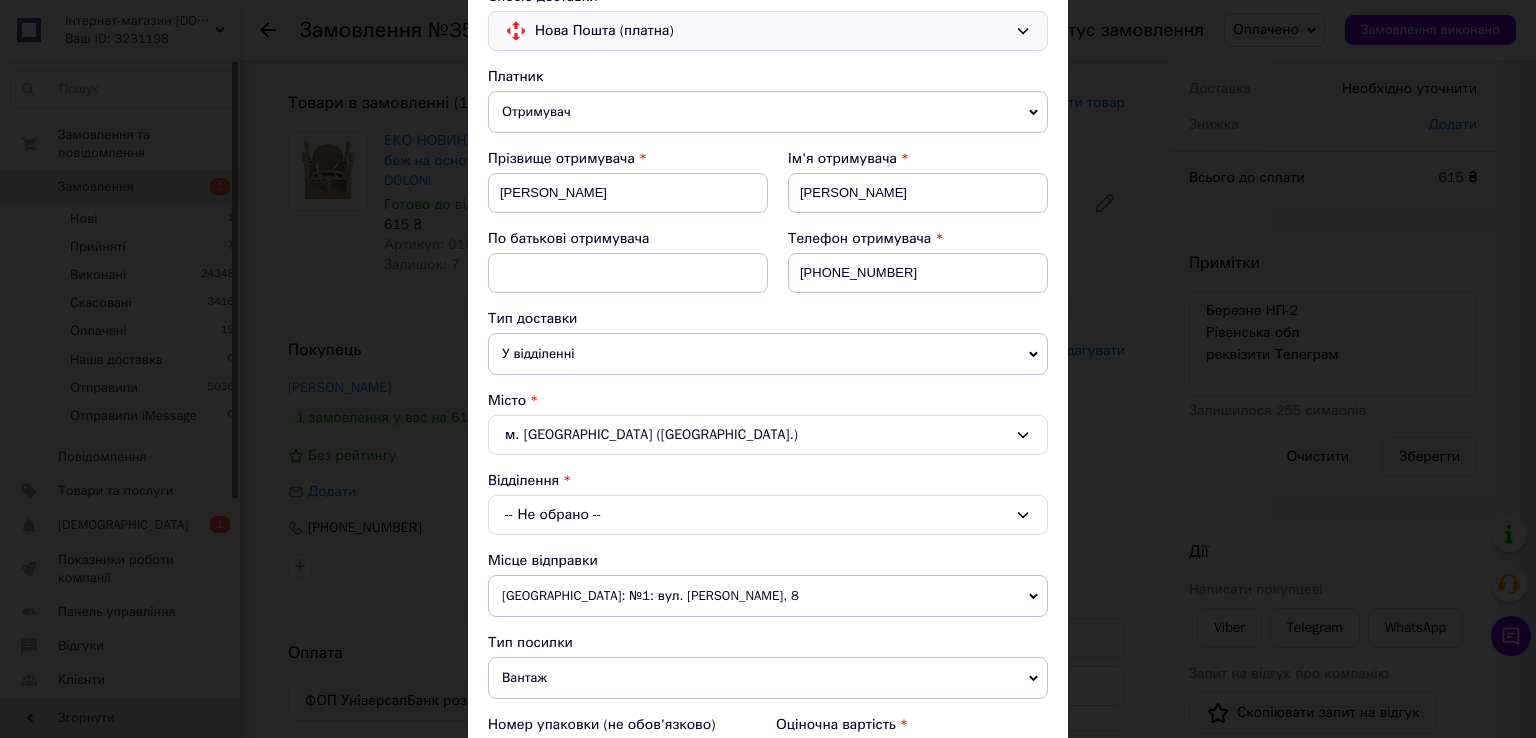 click on "-- Не обрано --" at bounding box center (768, 515) 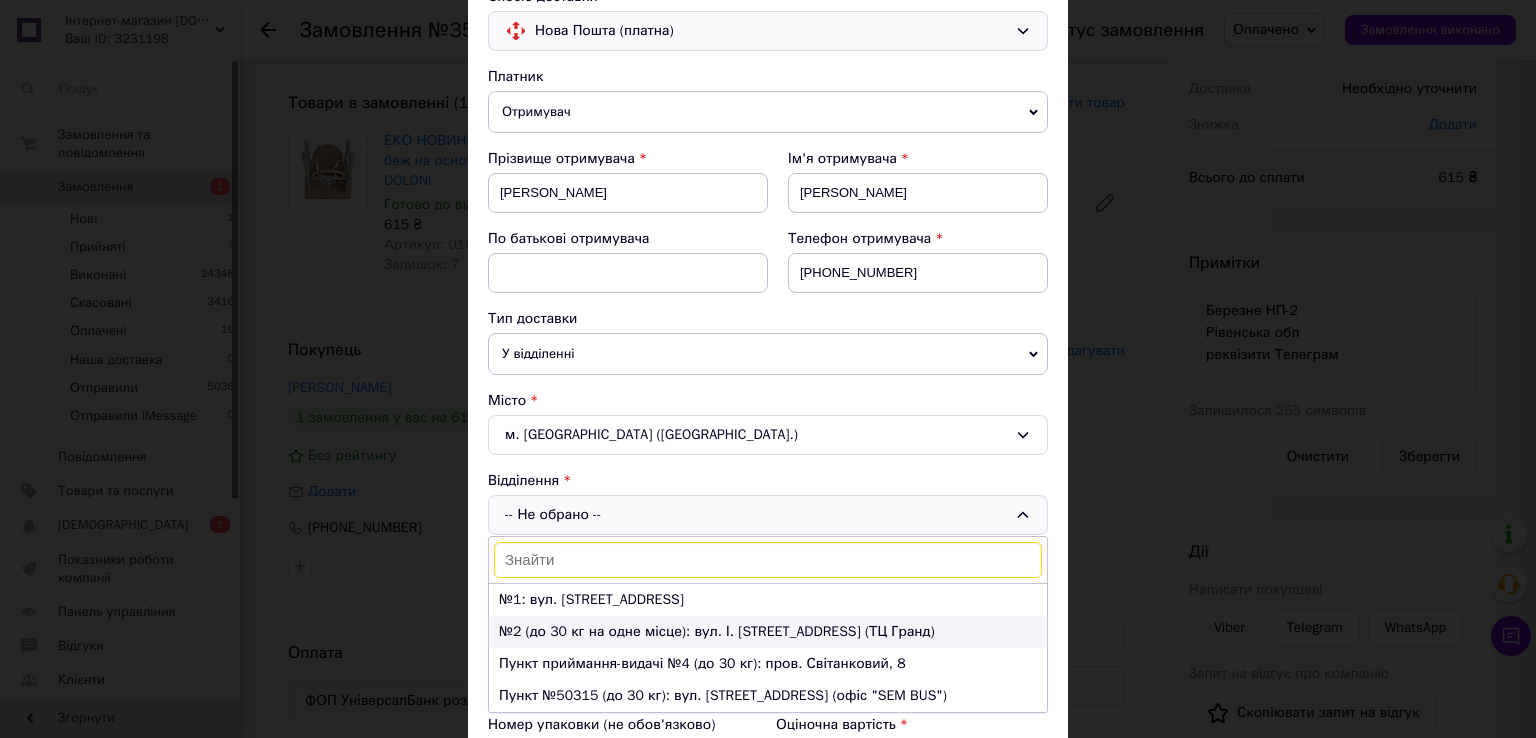 click on "№2 (до 30 кг на одне місце): вул. І. Франка, 2а (ТЦ Гранд)" at bounding box center (768, 632) 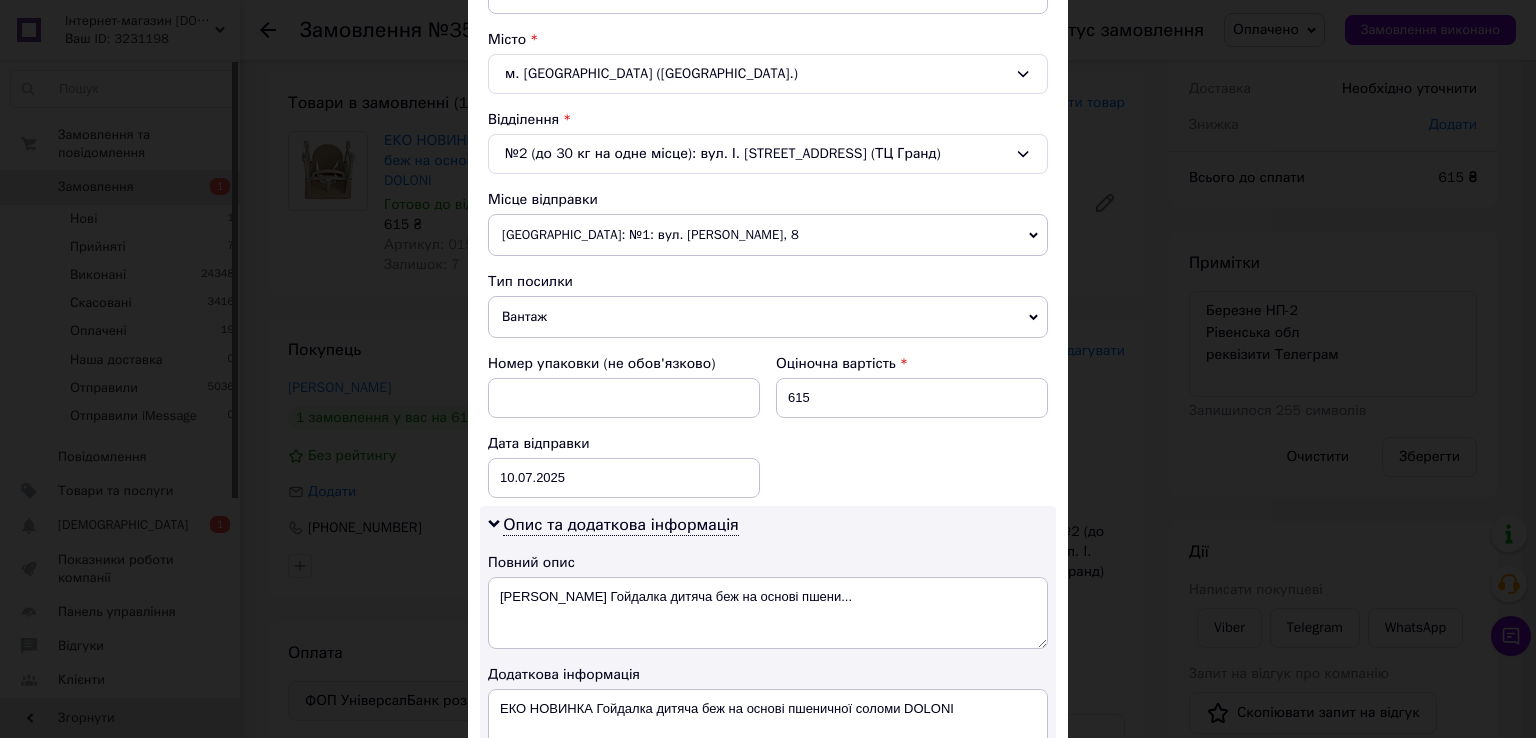 scroll, scrollTop: 764, scrollLeft: 0, axis: vertical 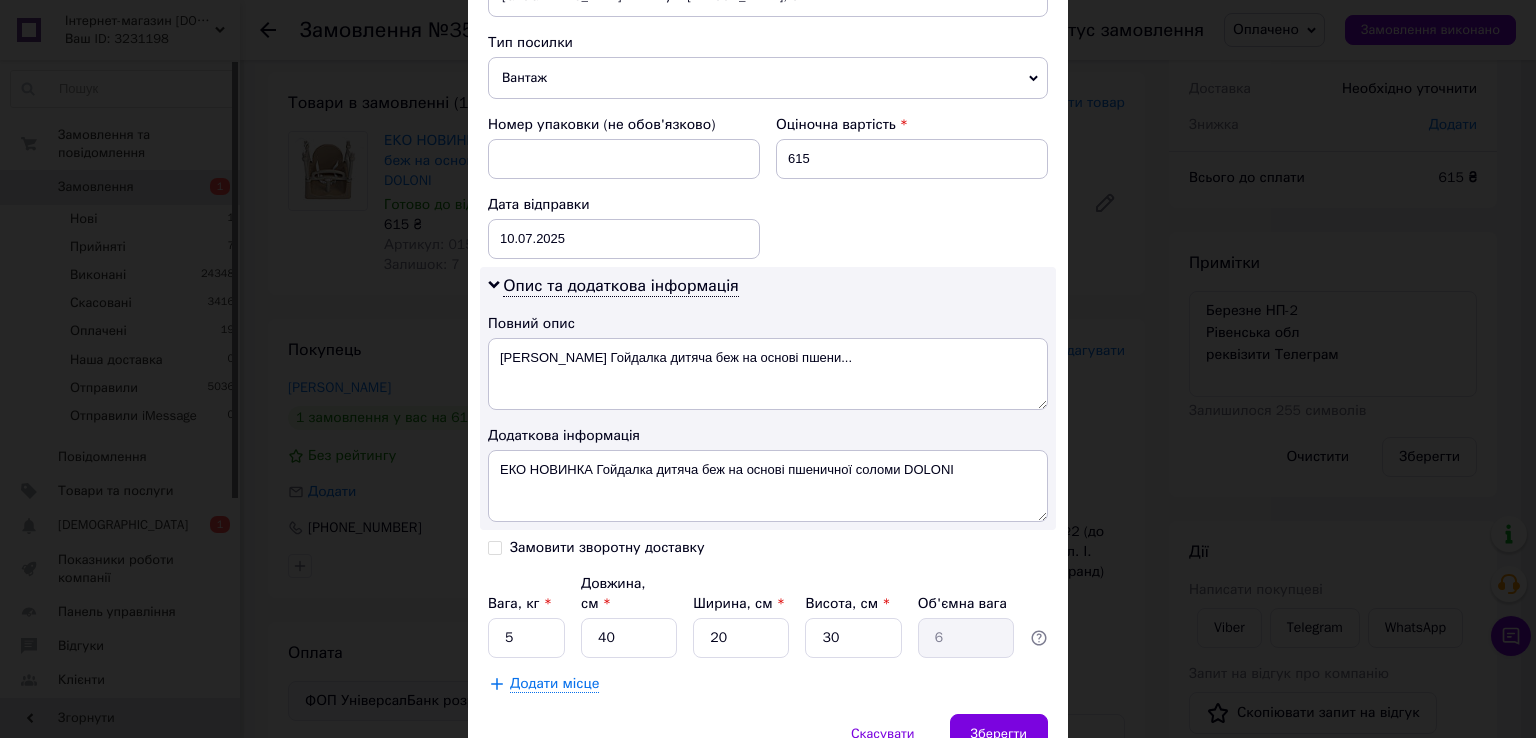 click on "Додати місце" at bounding box center (554, 684) 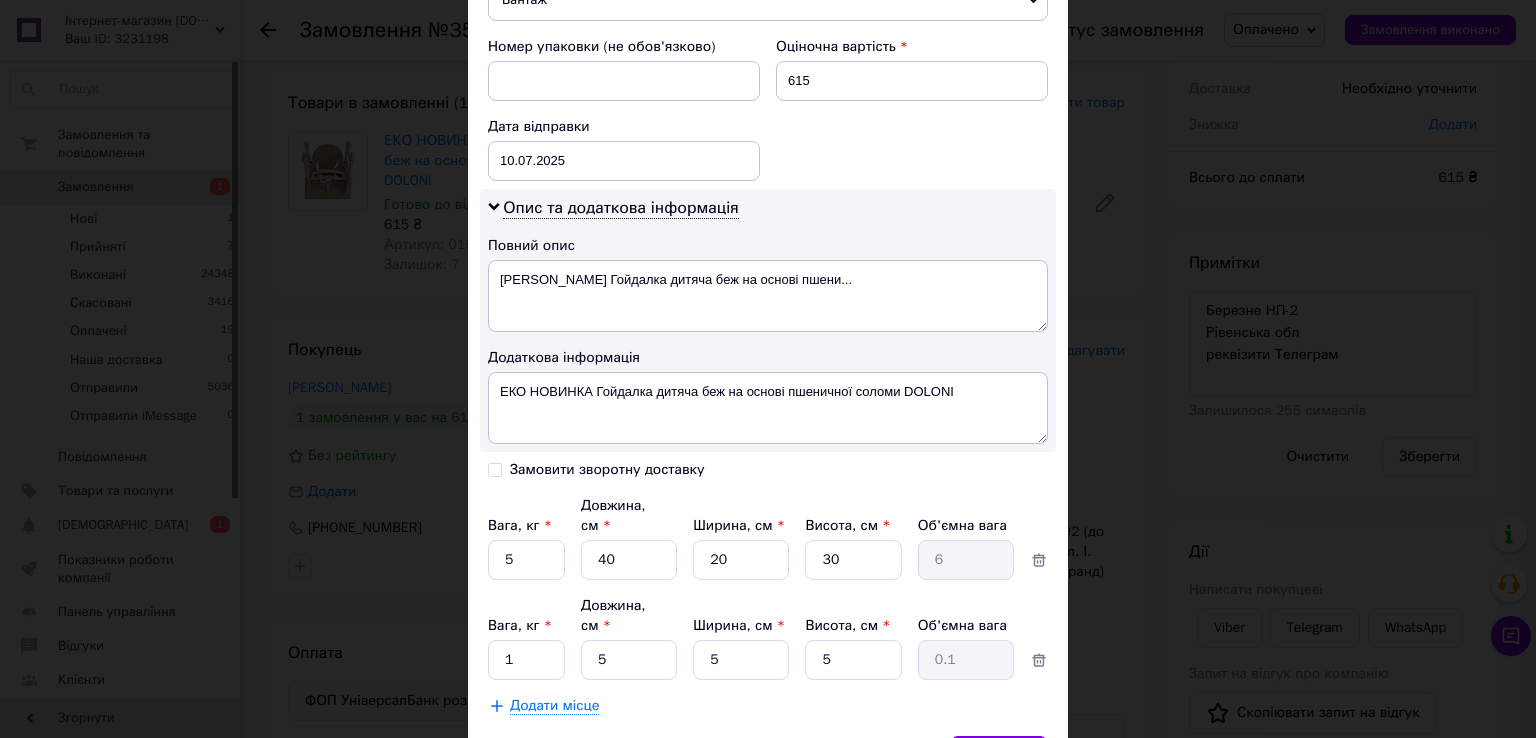 scroll, scrollTop: 924, scrollLeft: 0, axis: vertical 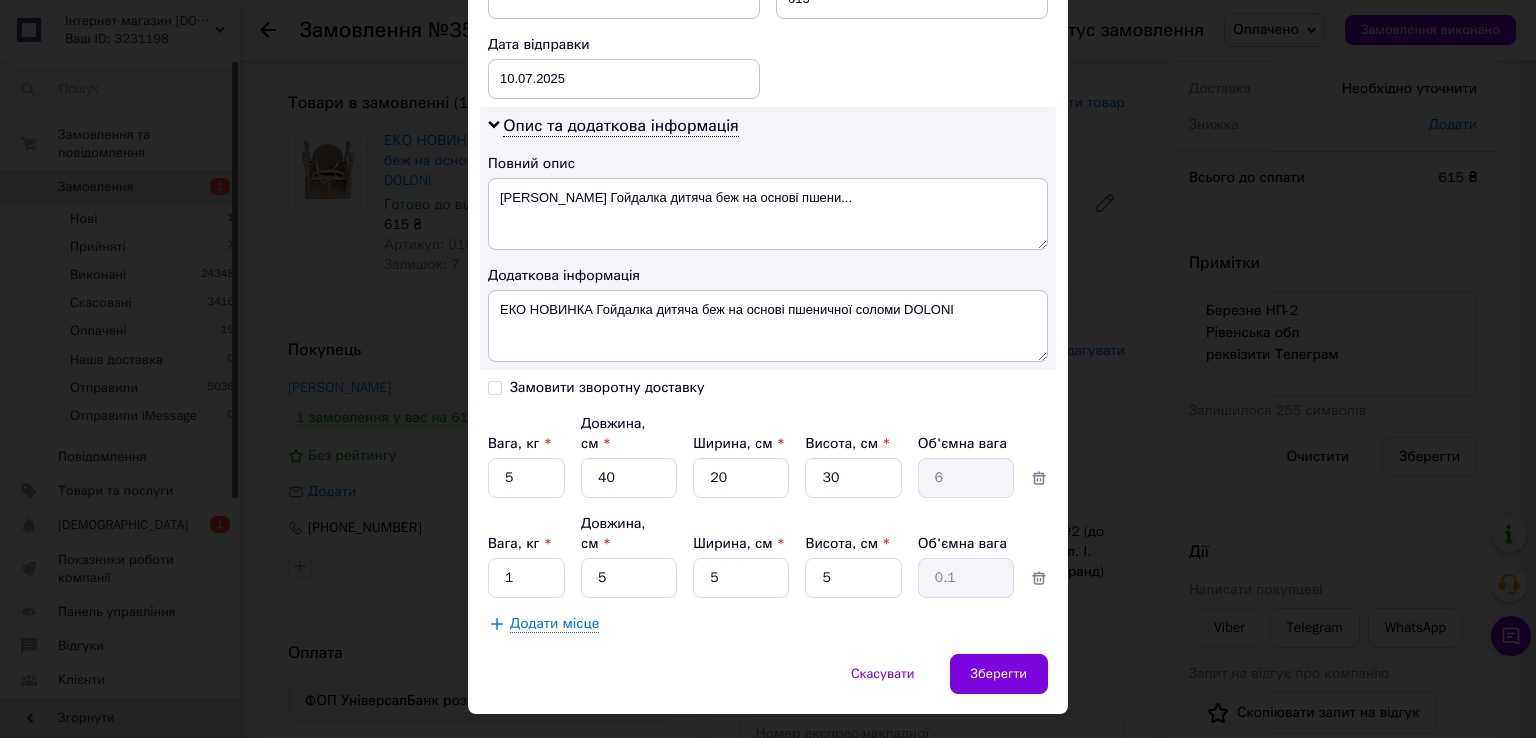 click on "Замовити зворотну доставку" at bounding box center [495, 386] 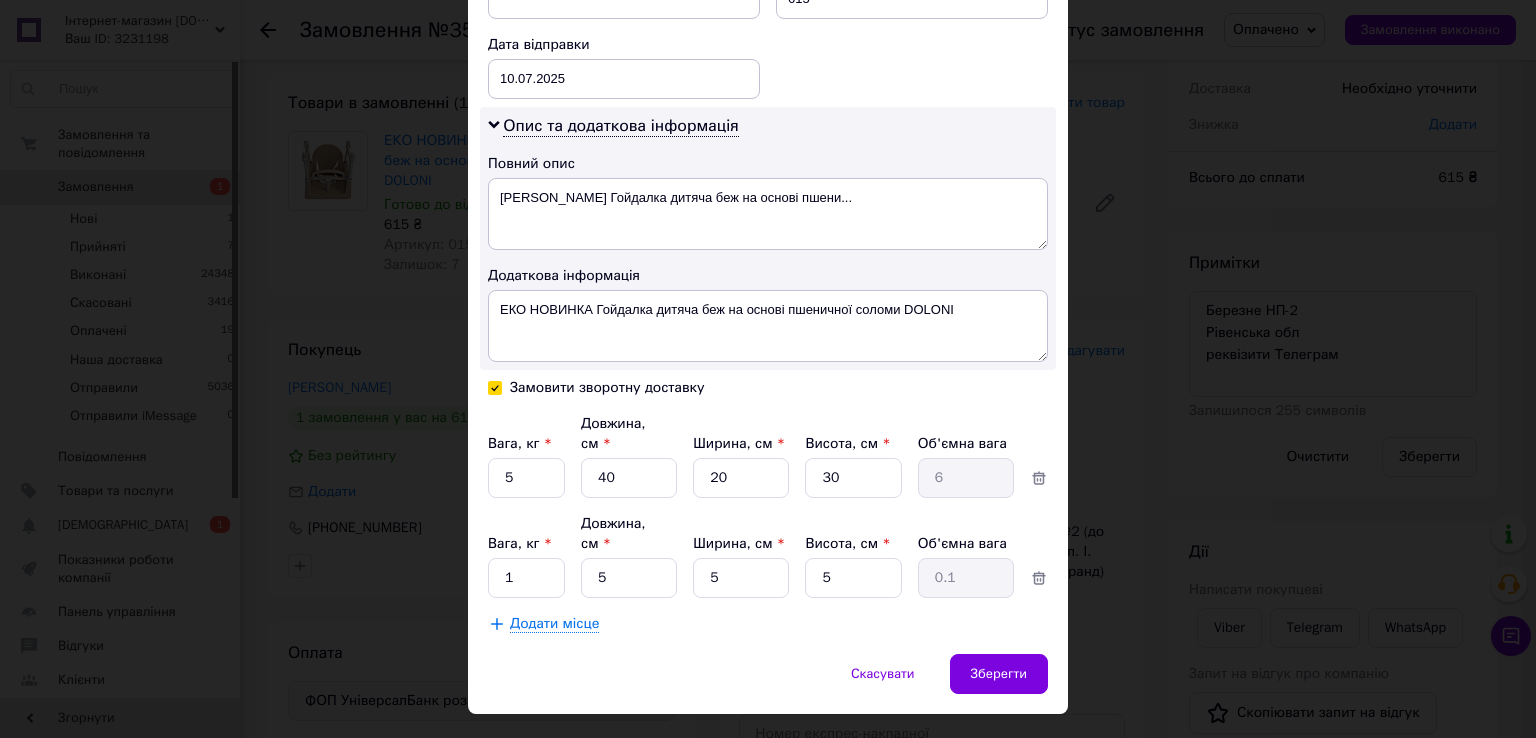 checkbox on "true" 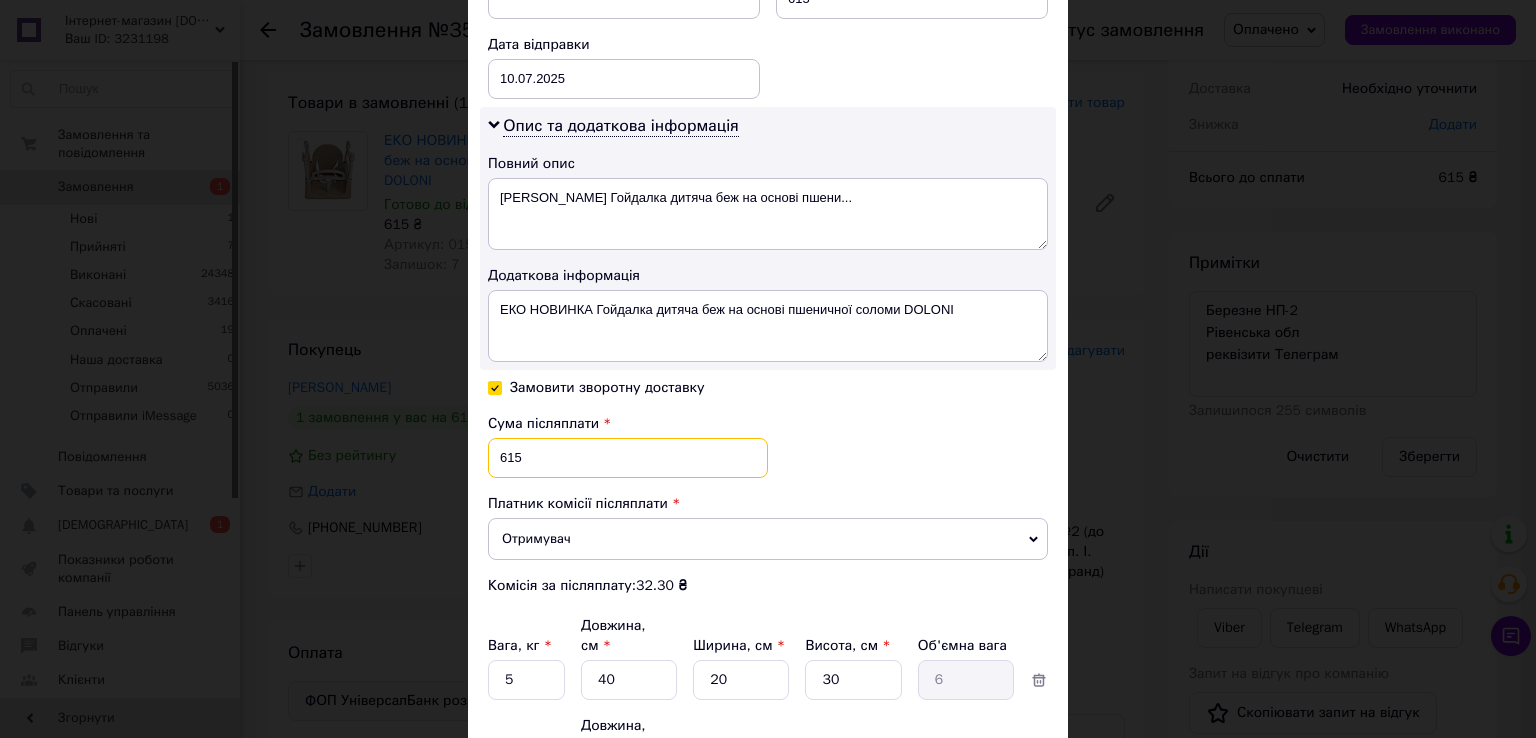 click on "615" at bounding box center [628, 458] 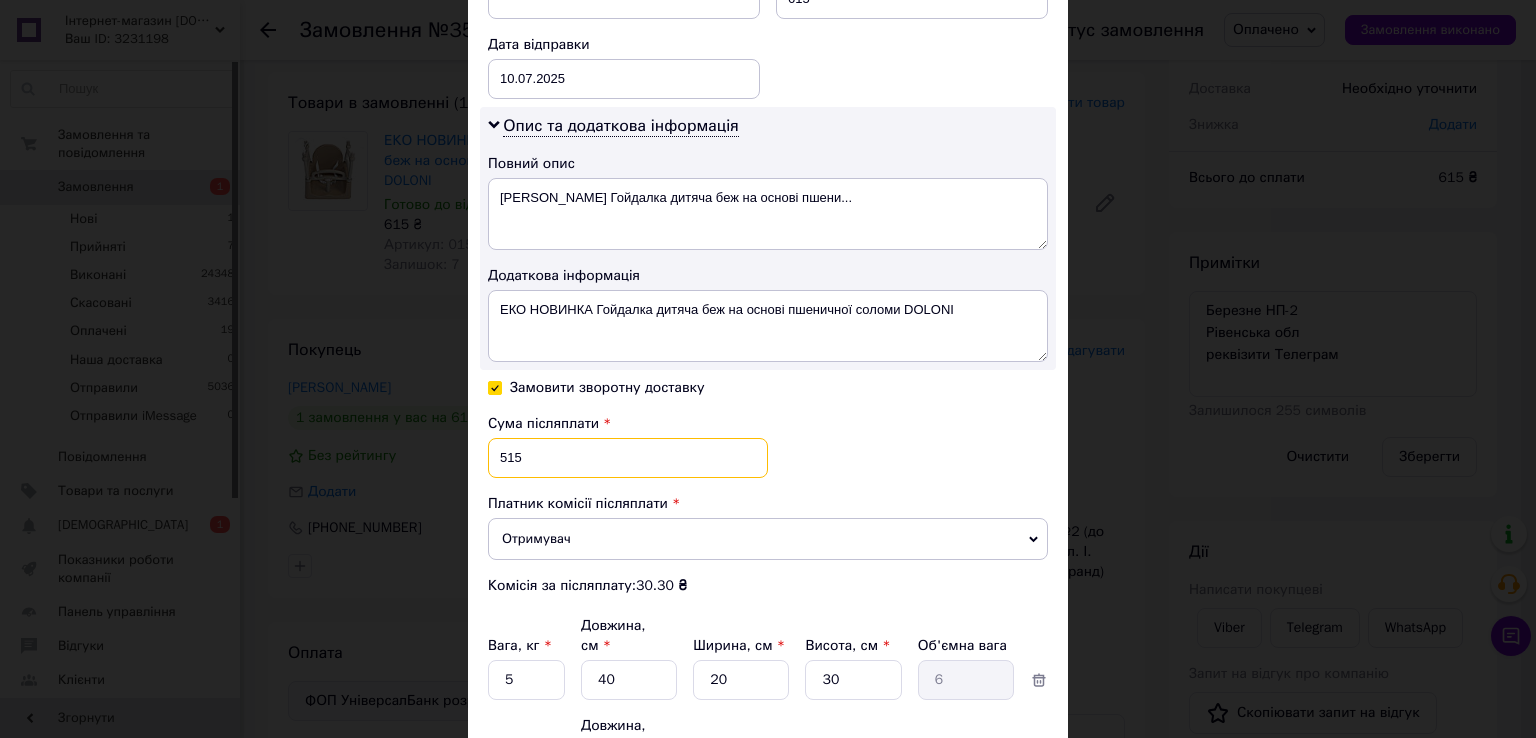 scroll, scrollTop: 1124, scrollLeft: 0, axis: vertical 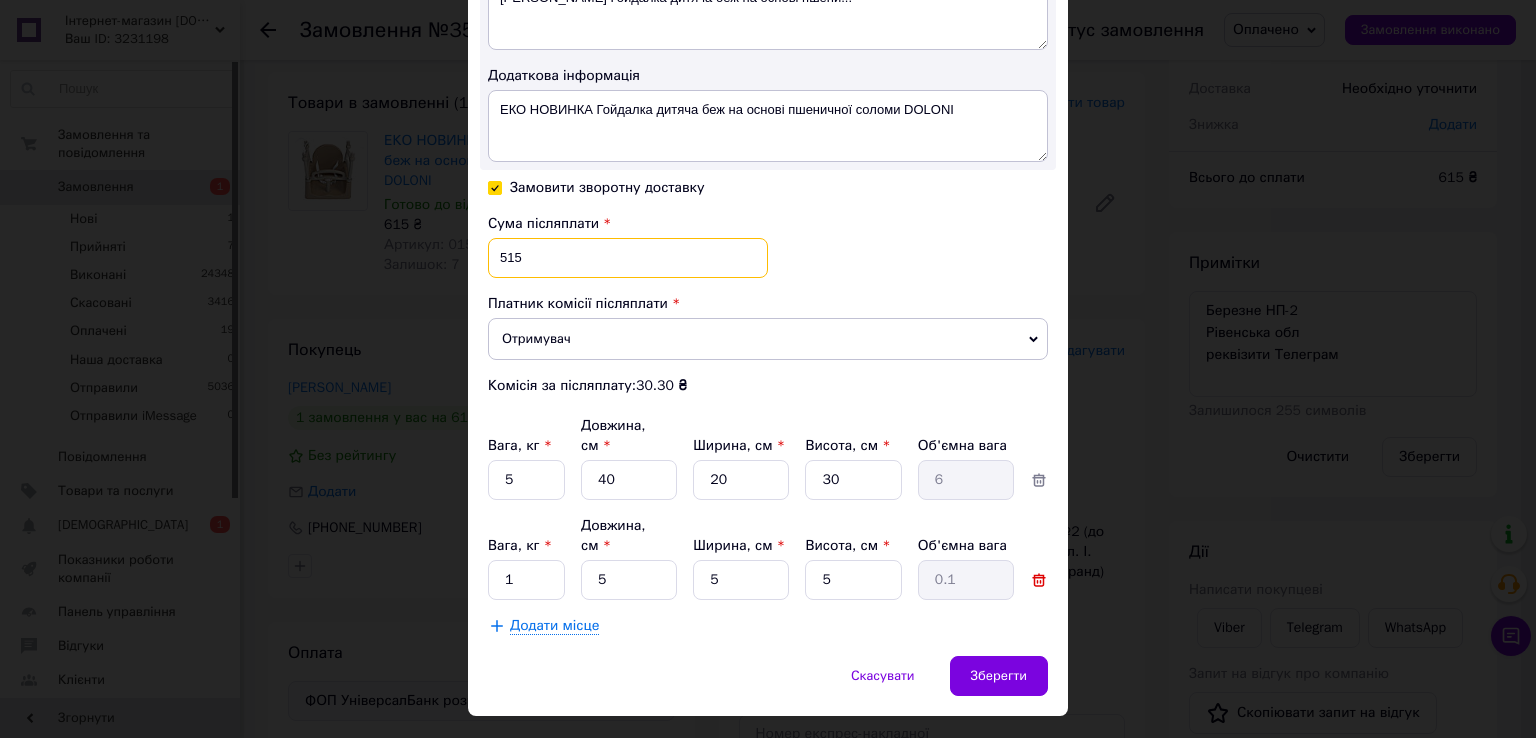type on "515" 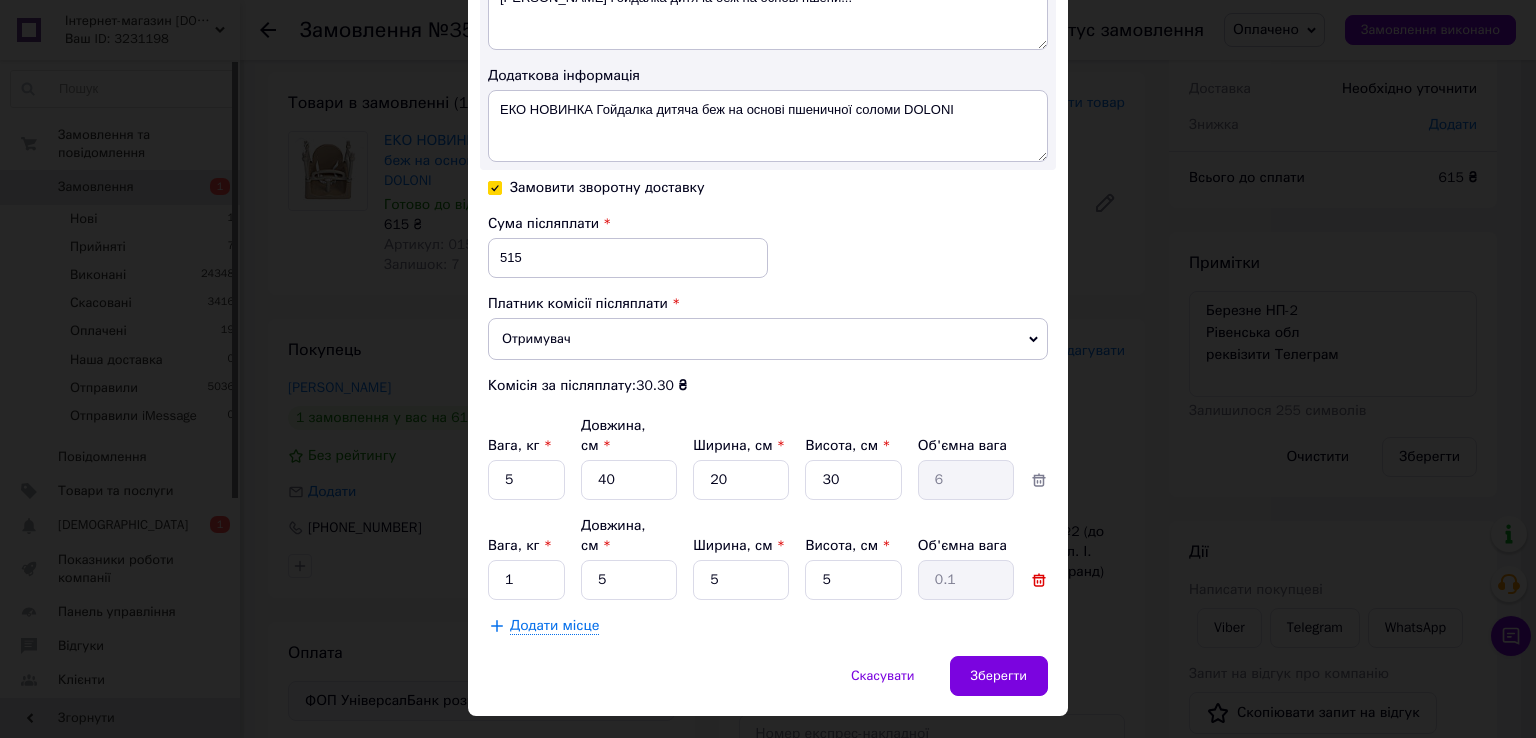 click 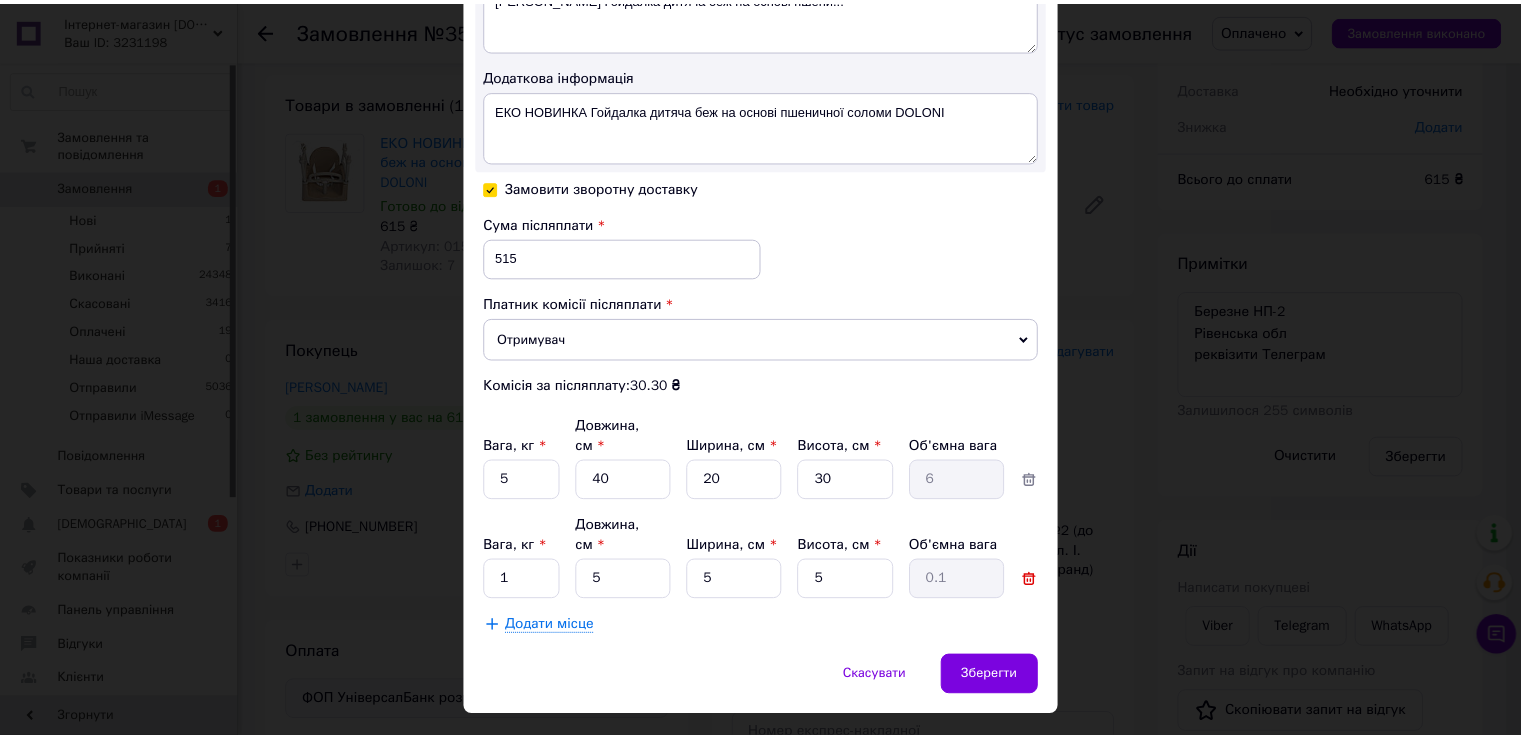 scroll, scrollTop: 1045, scrollLeft: 0, axis: vertical 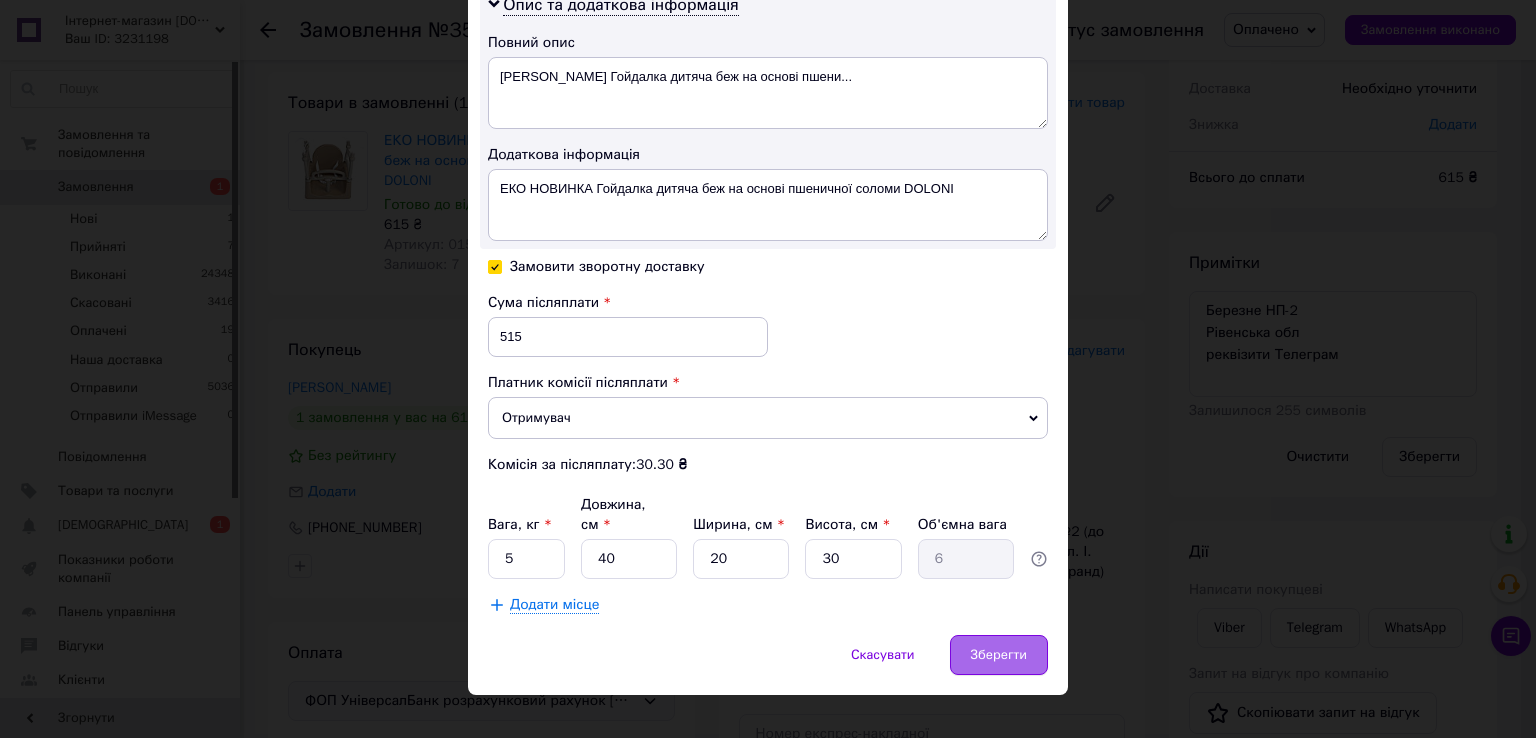 click on "Зберегти" at bounding box center (999, 655) 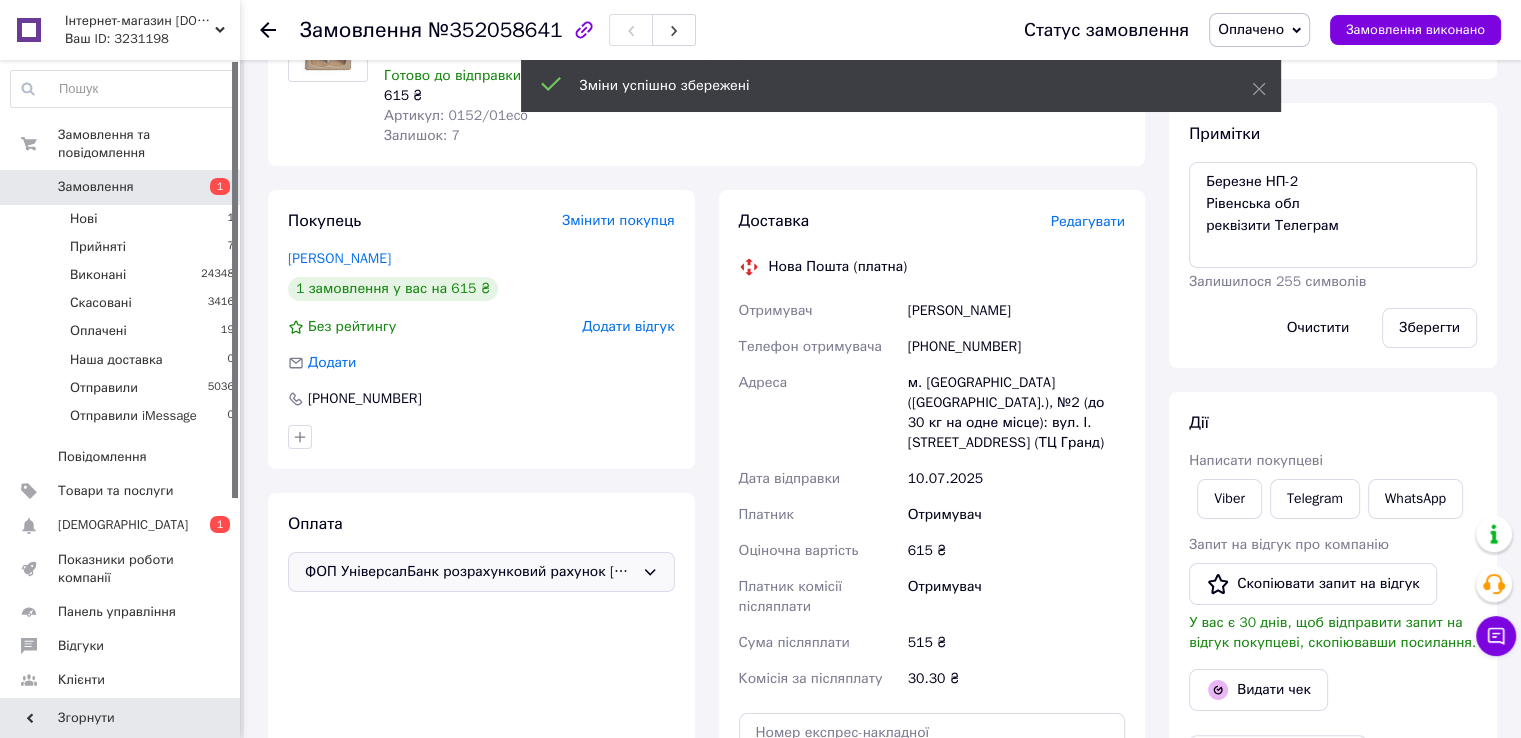 scroll, scrollTop: 300, scrollLeft: 0, axis: vertical 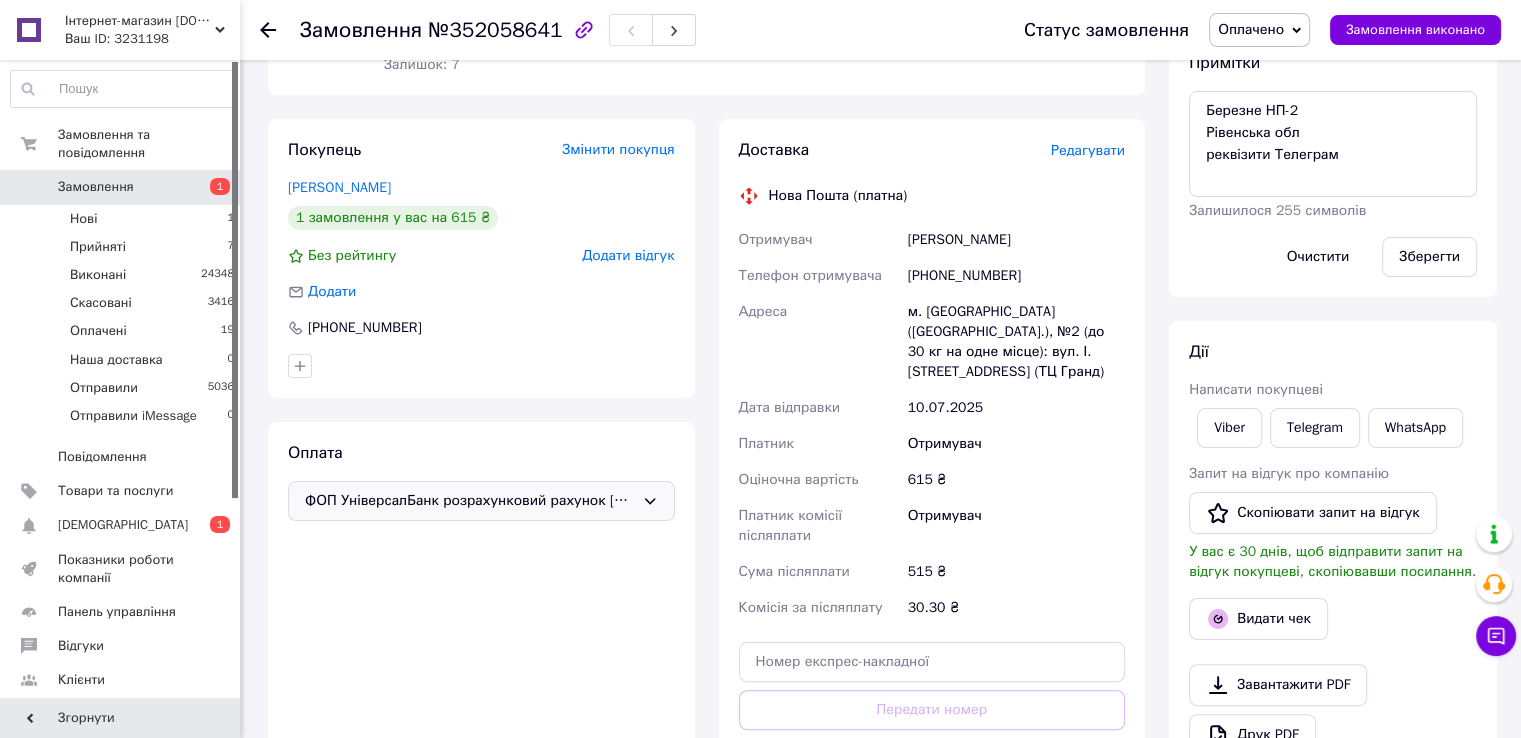 click on "ФОП УніверсалБанк розрахунковий рахунок UA353220010000026008340130369" at bounding box center [469, 501] 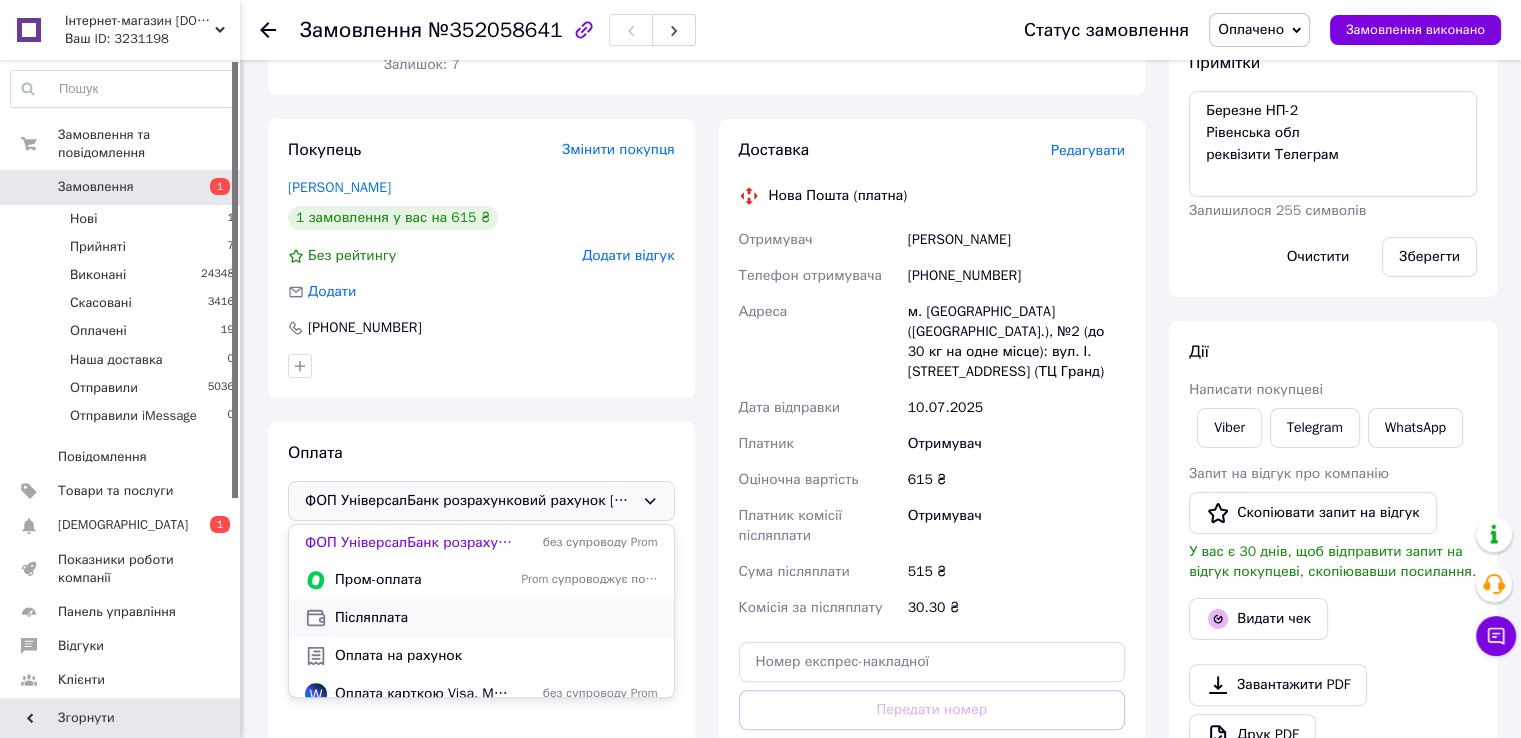 click on "Післяплата" at bounding box center (496, 618) 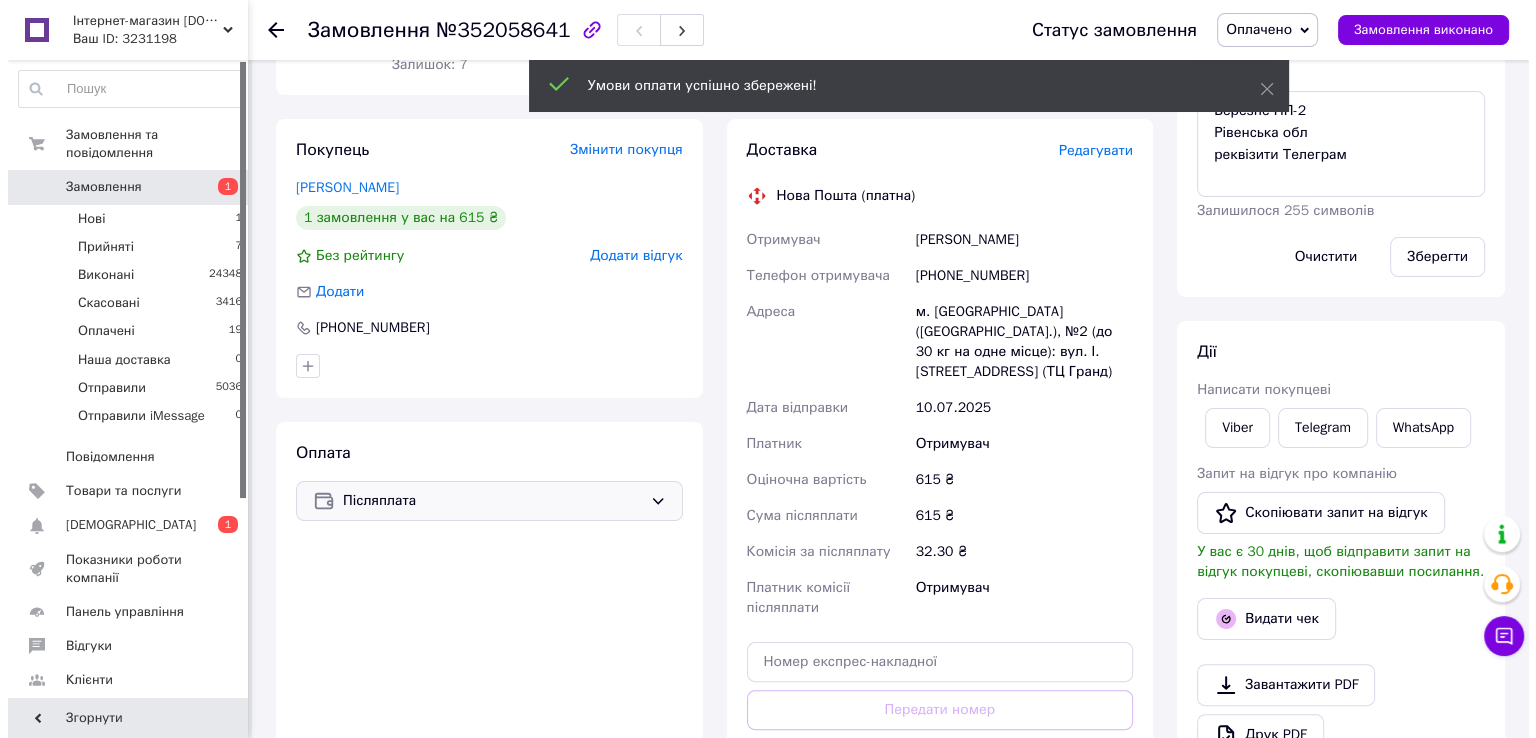 scroll, scrollTop: 200, scrollLeft: 0, axis: vertical 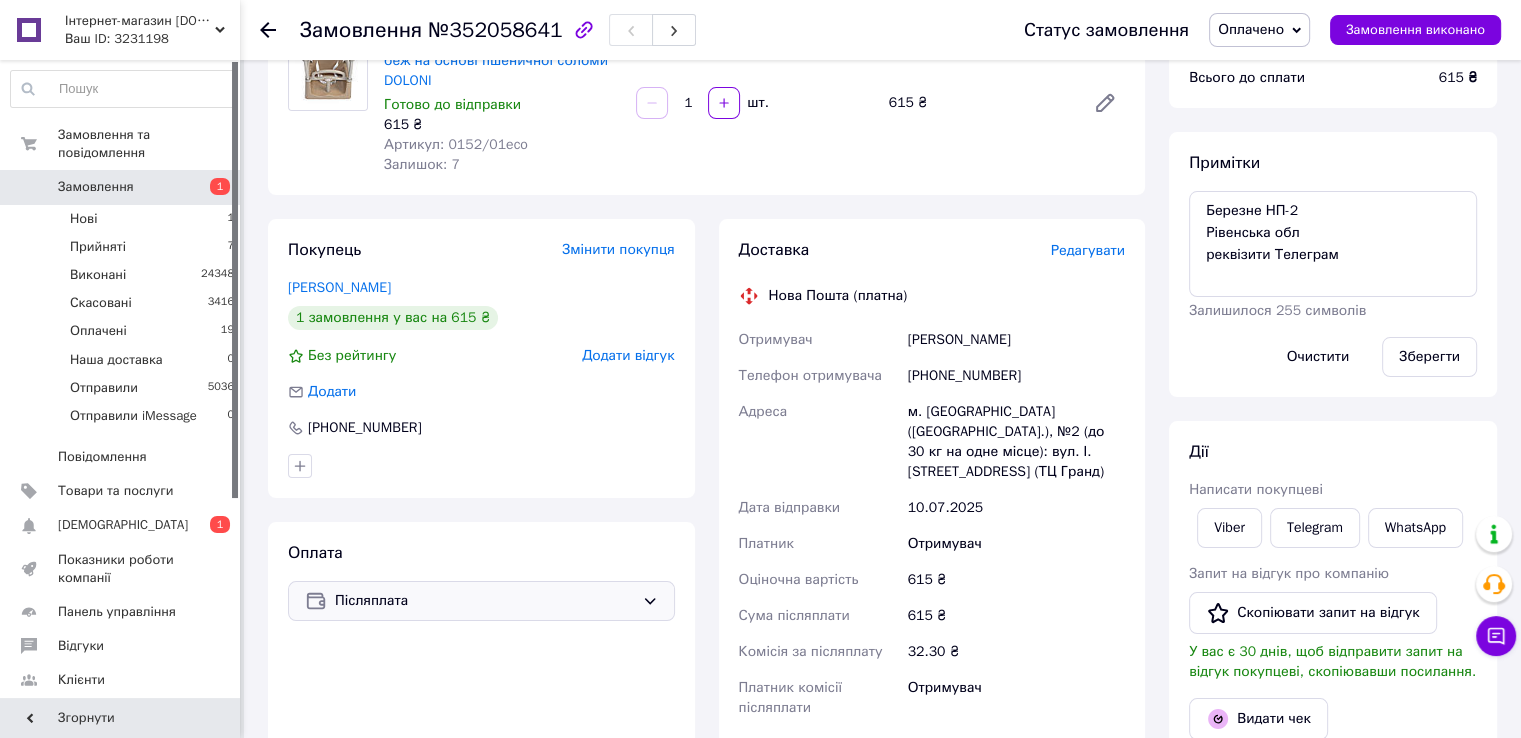 click on "Редагувати" at bounding box center [1088, 250] 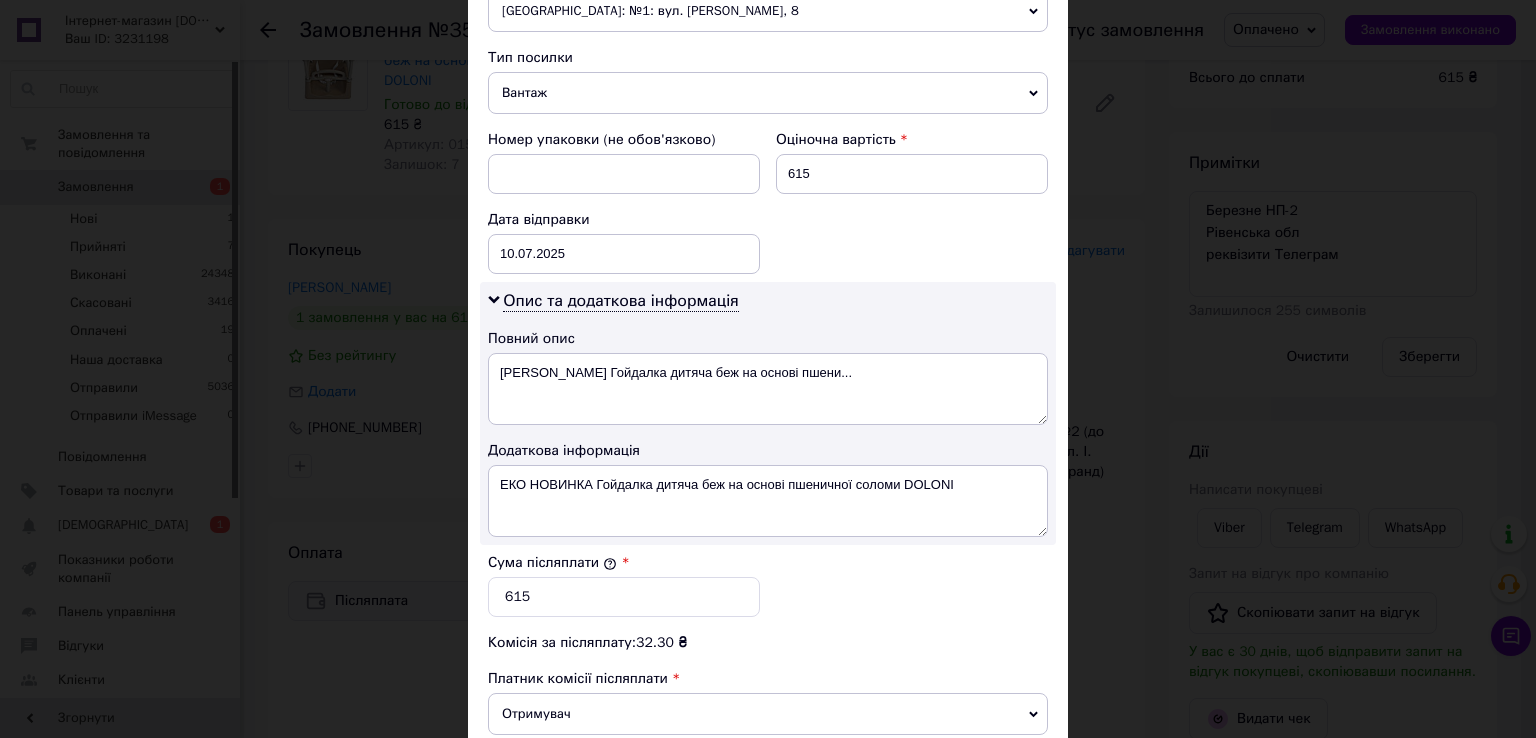 scroll, scrollTop: 1005, scrollLeft: 0, axis: vertical 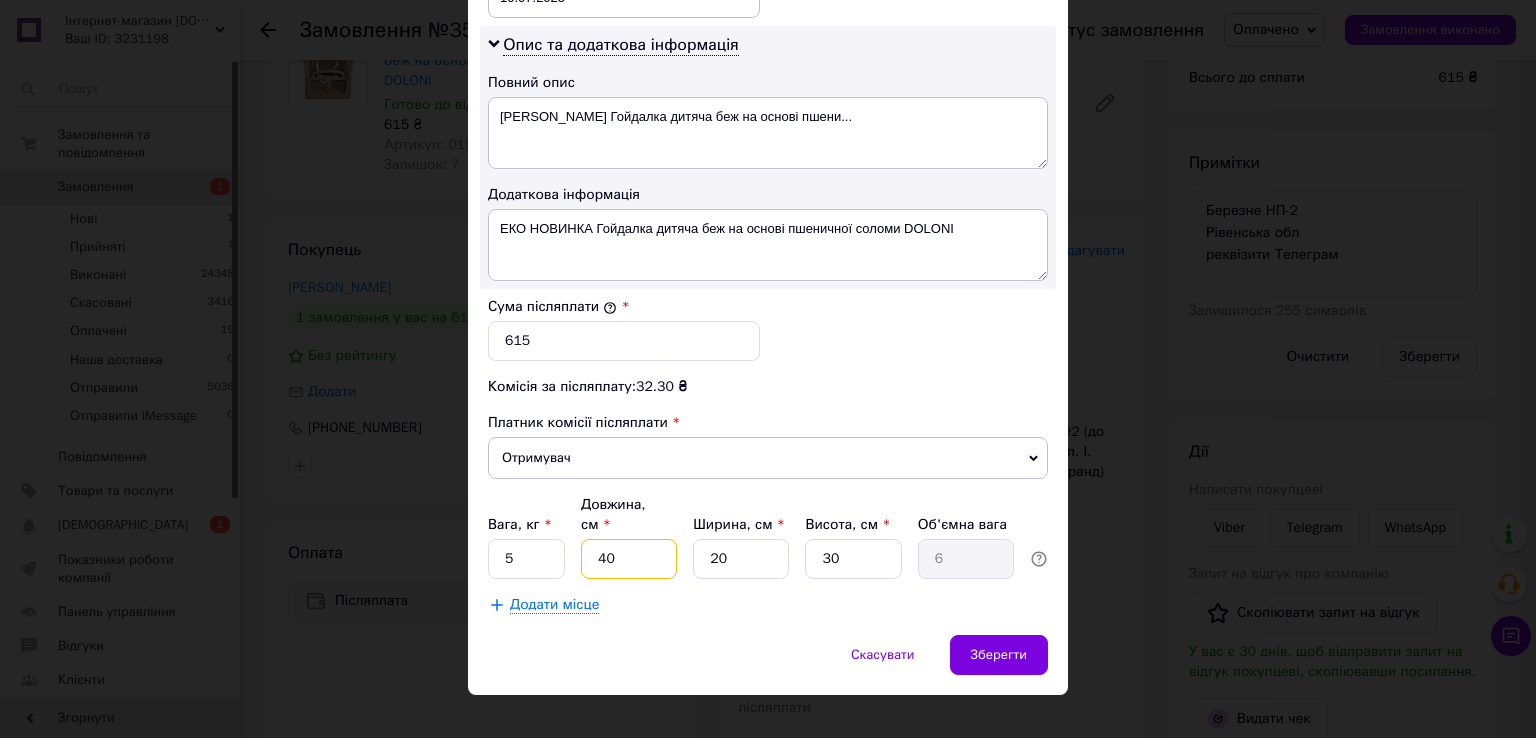 click on "40" at bounding box center [629, 559] 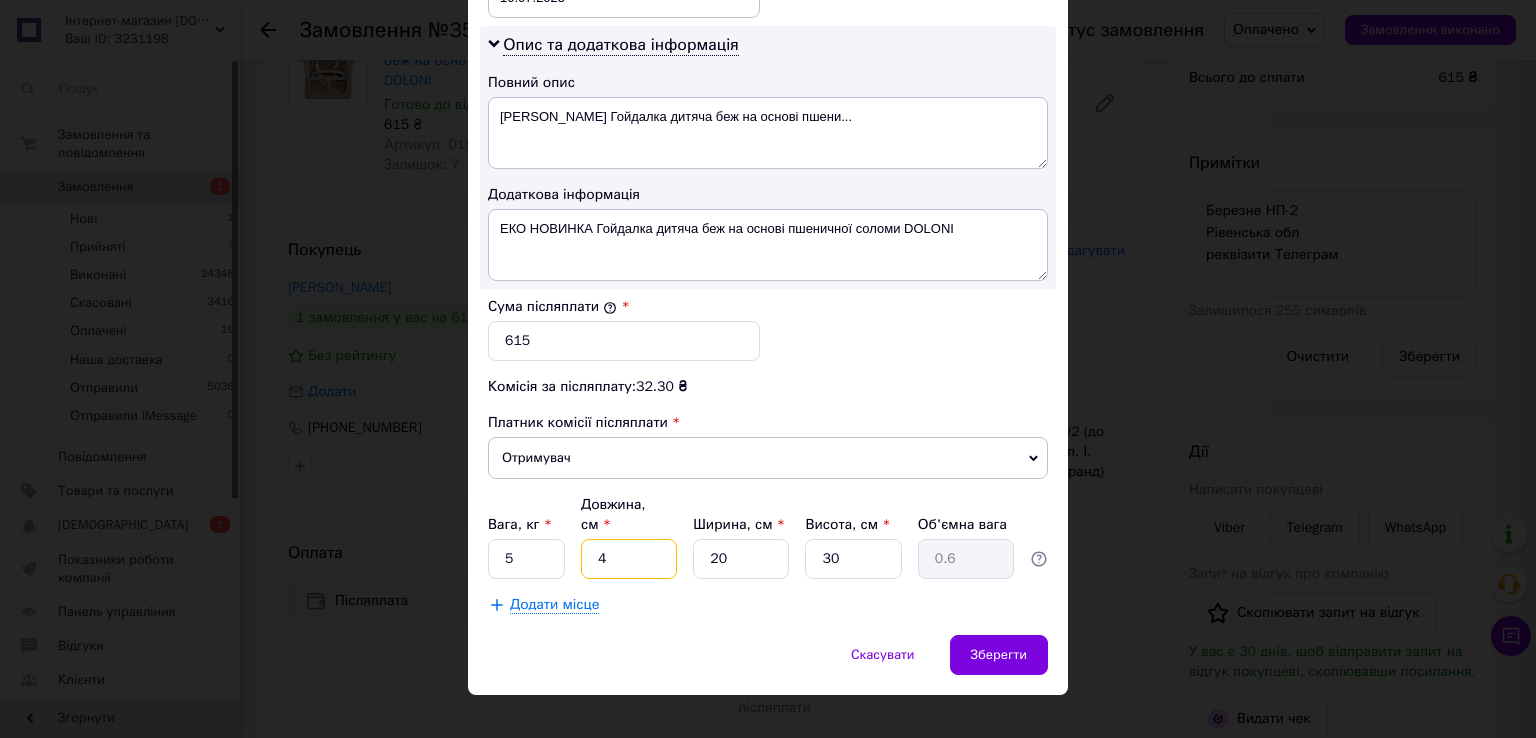 type on "45" 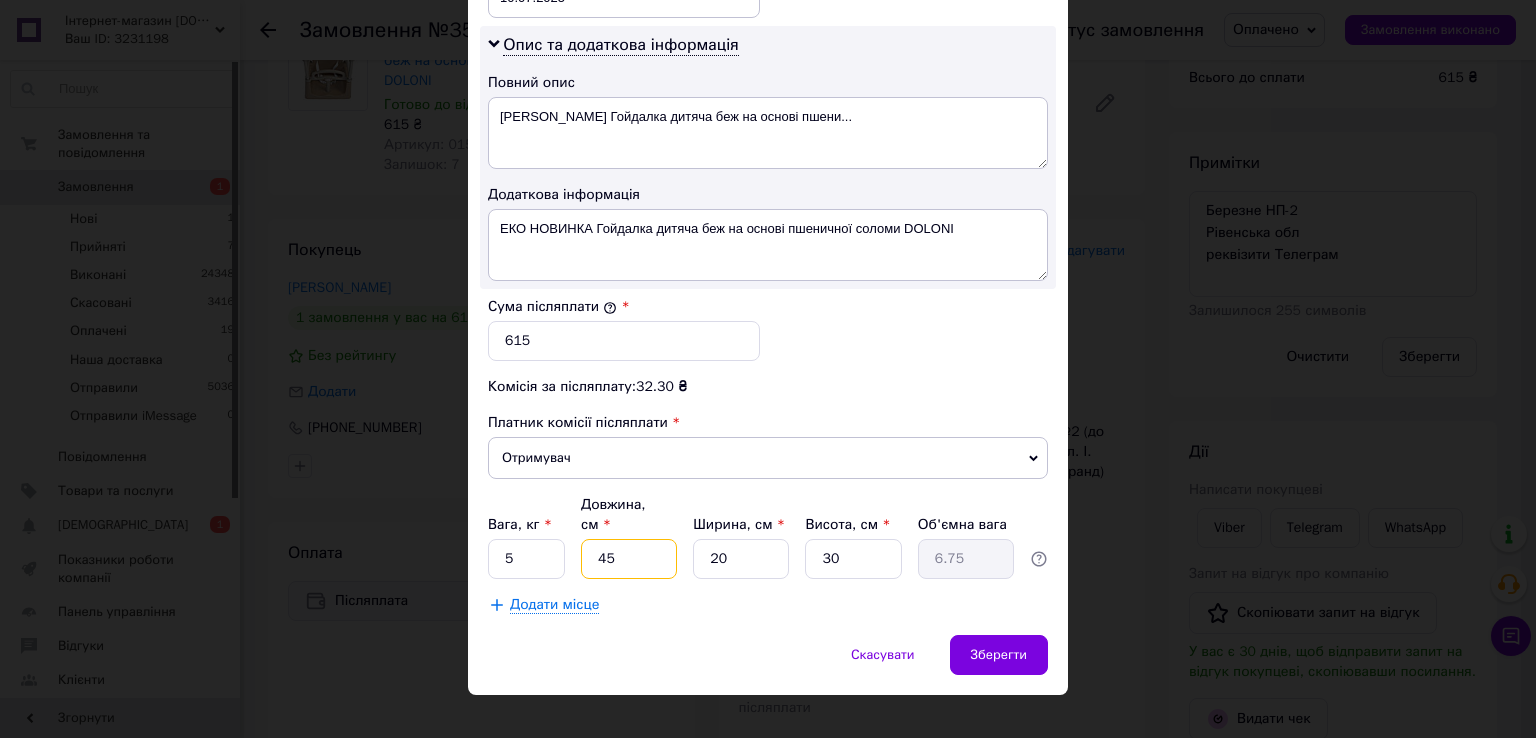 type on "45" 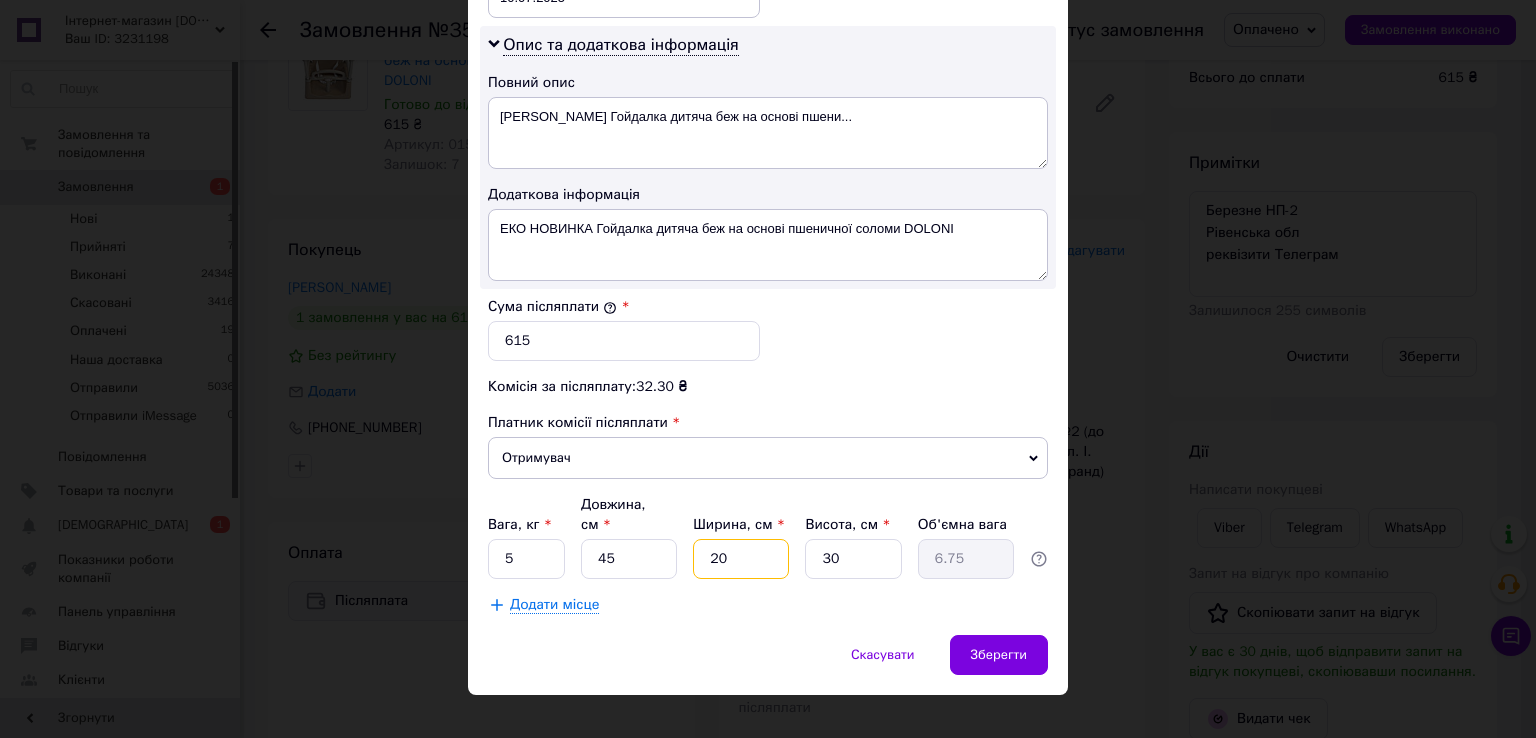 click on "20" at bounding box center (741, 559) 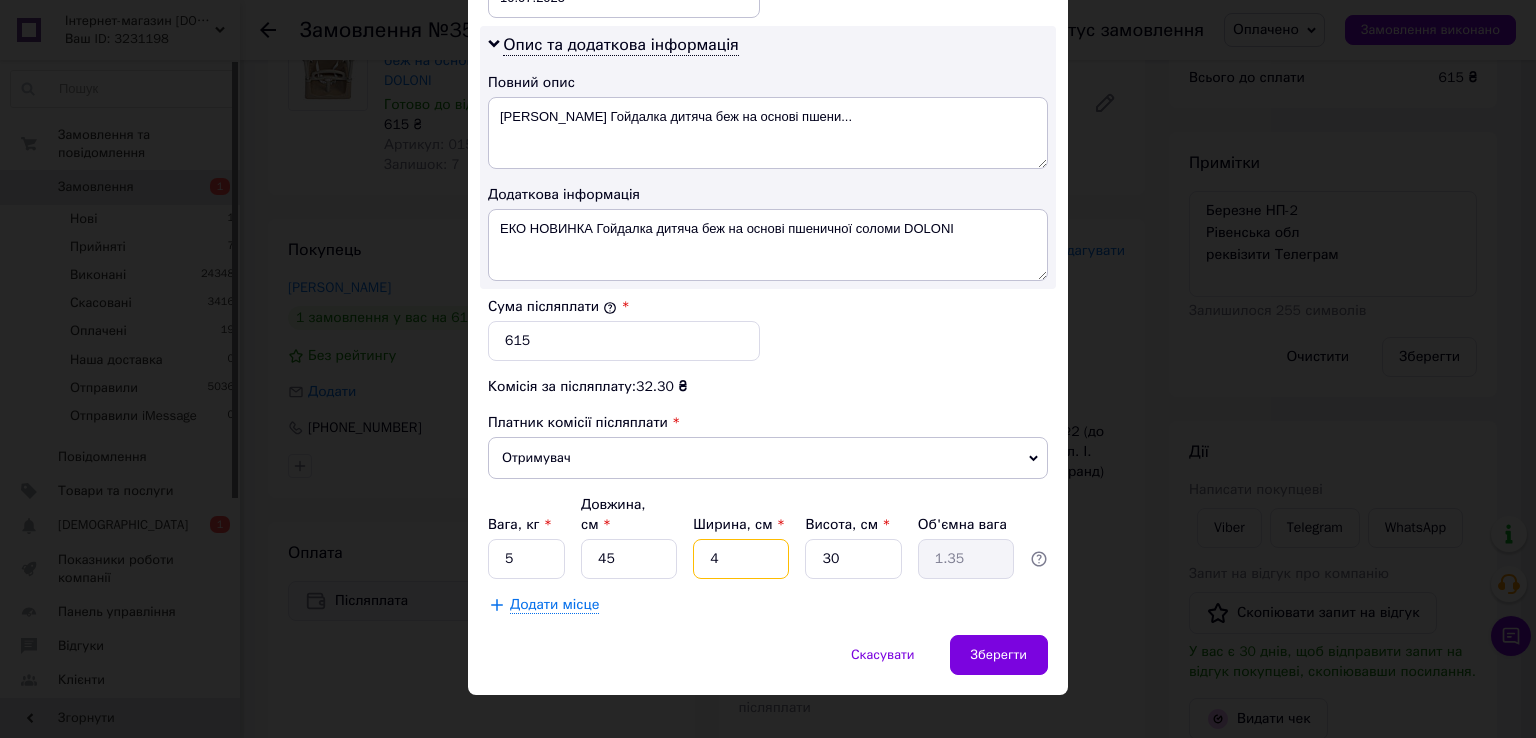 type on "40" 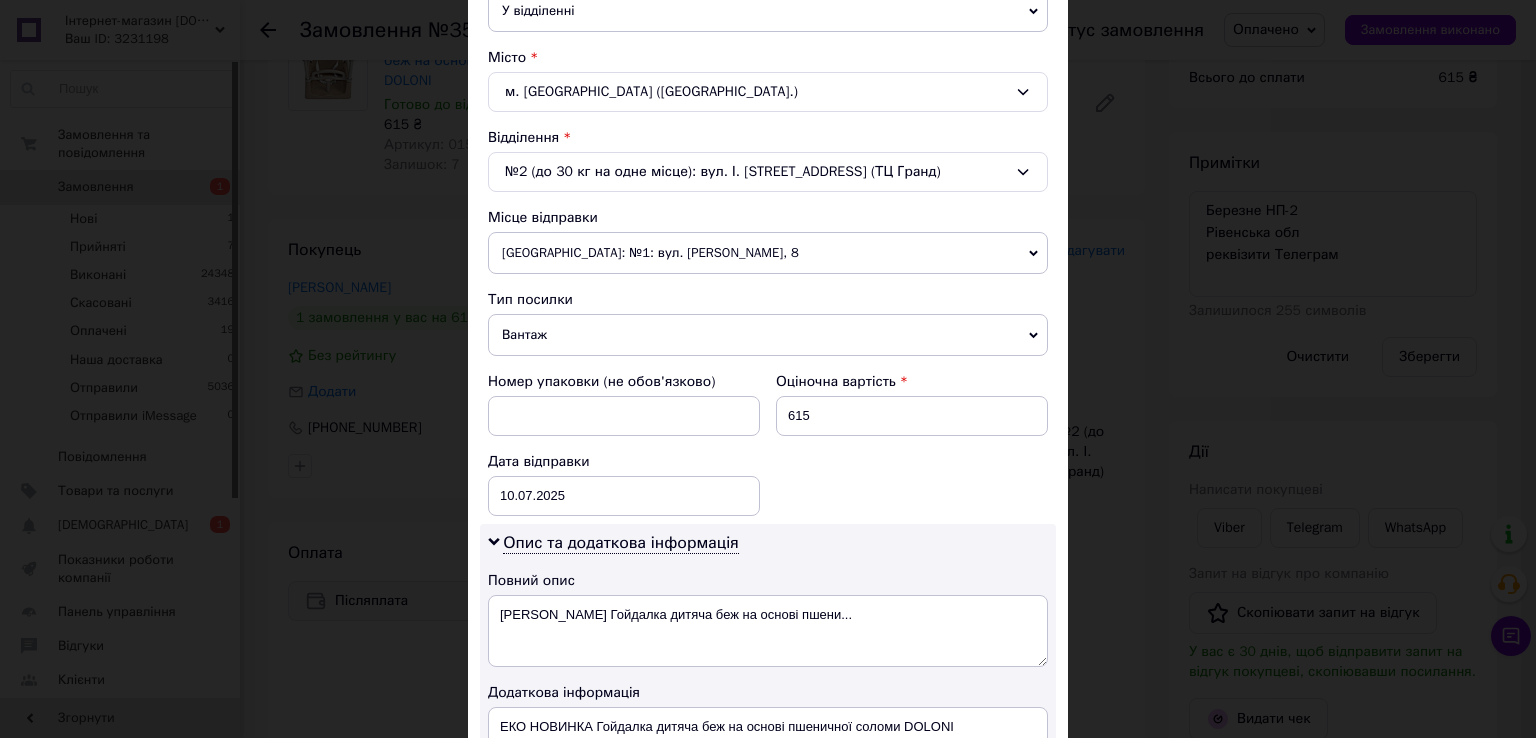 scroll, scrollTop: 505, scrollLeft: 0, axis: vertical 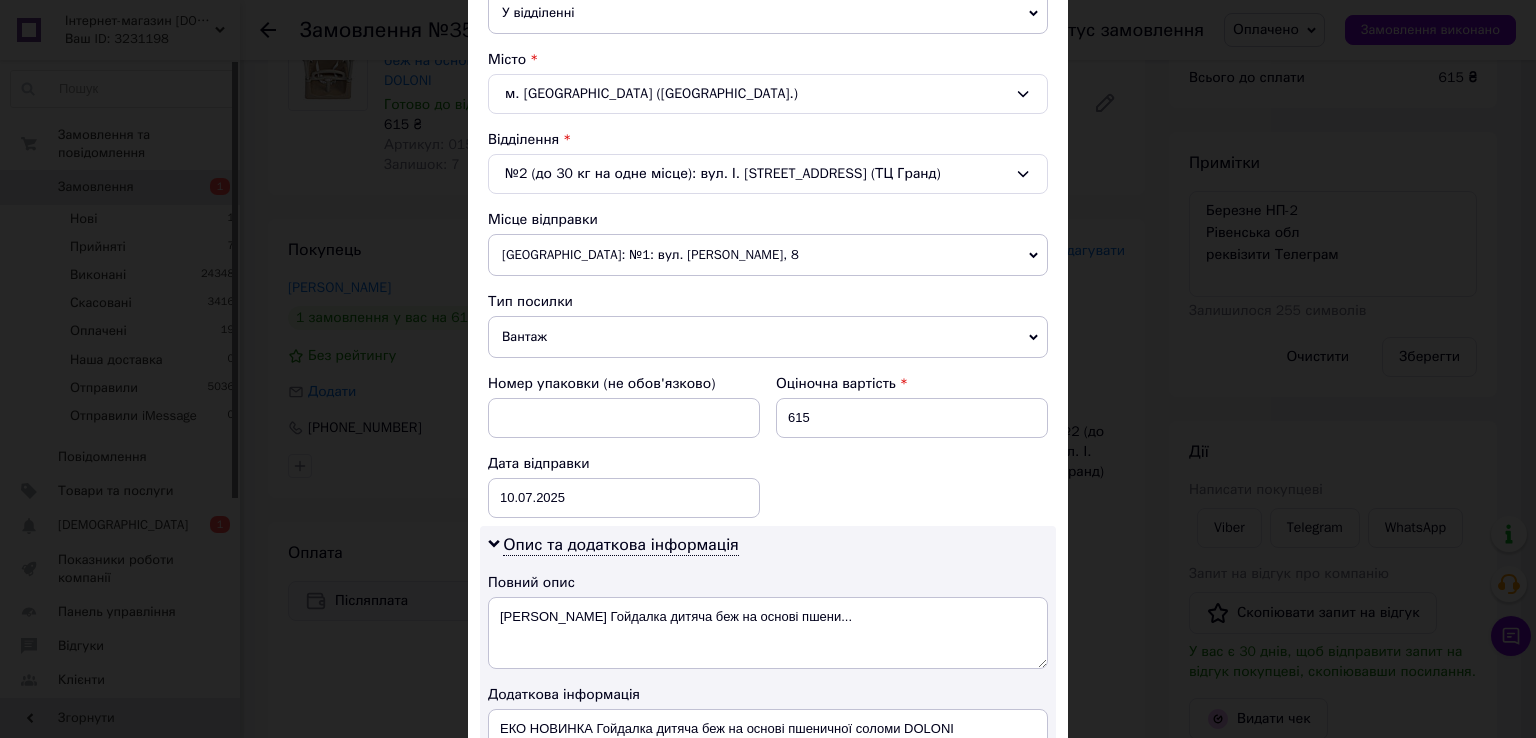 type on "40" 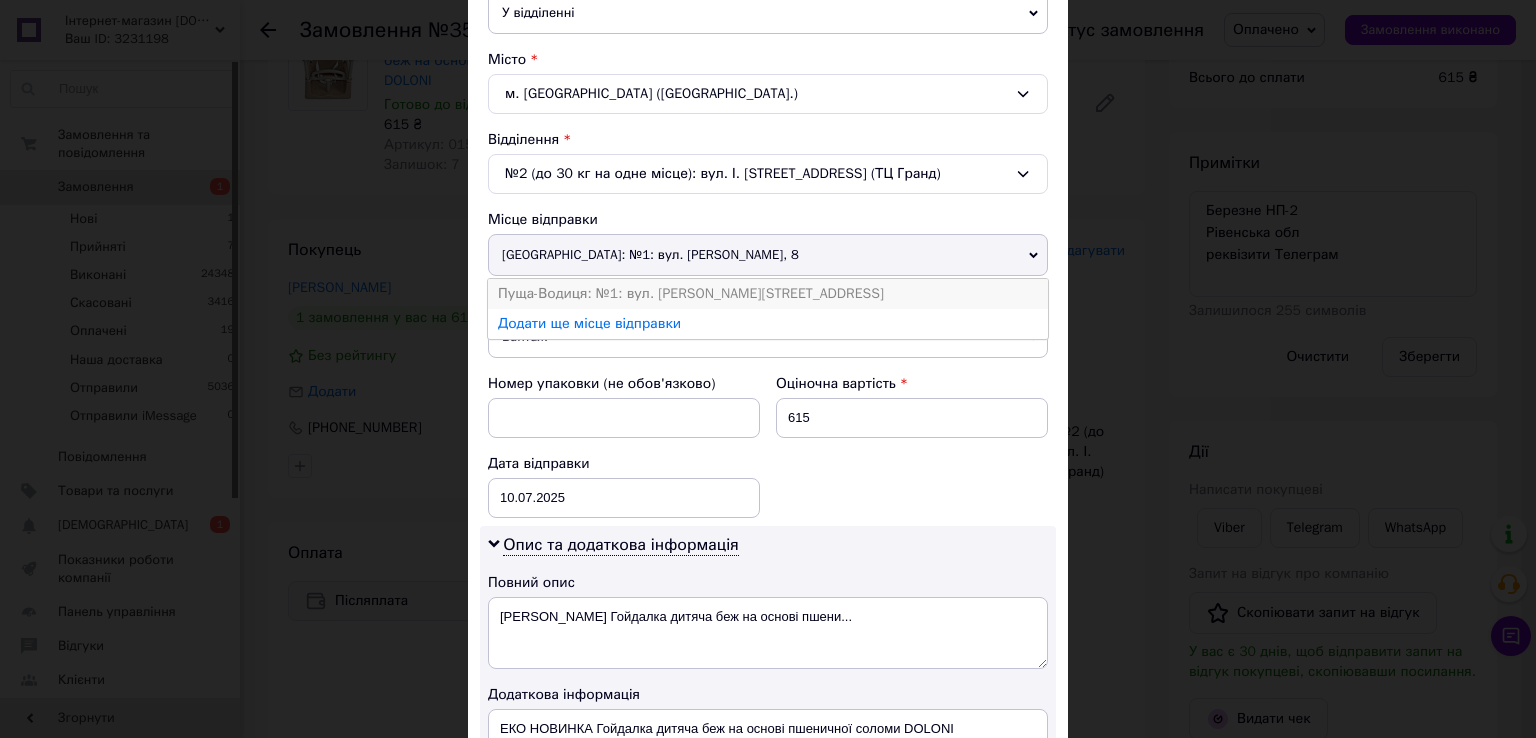 click on "Пуща-Водиця: №1: вул. [PERSON_NAME][STREET_ADDRESS]" at bounding box center (768, 294) 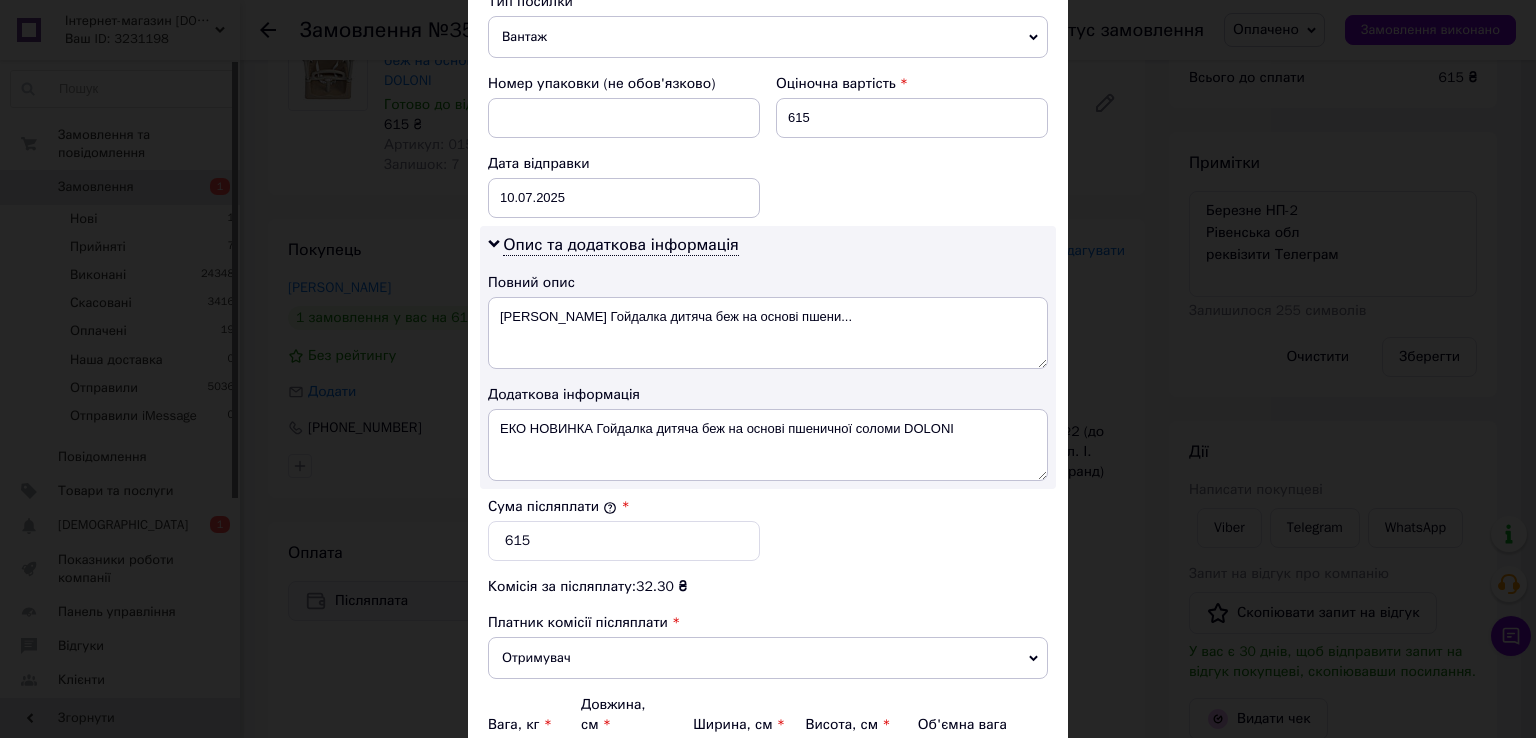 scroll, scrollTop: 605, scrollLeft: 0, axis: vertical 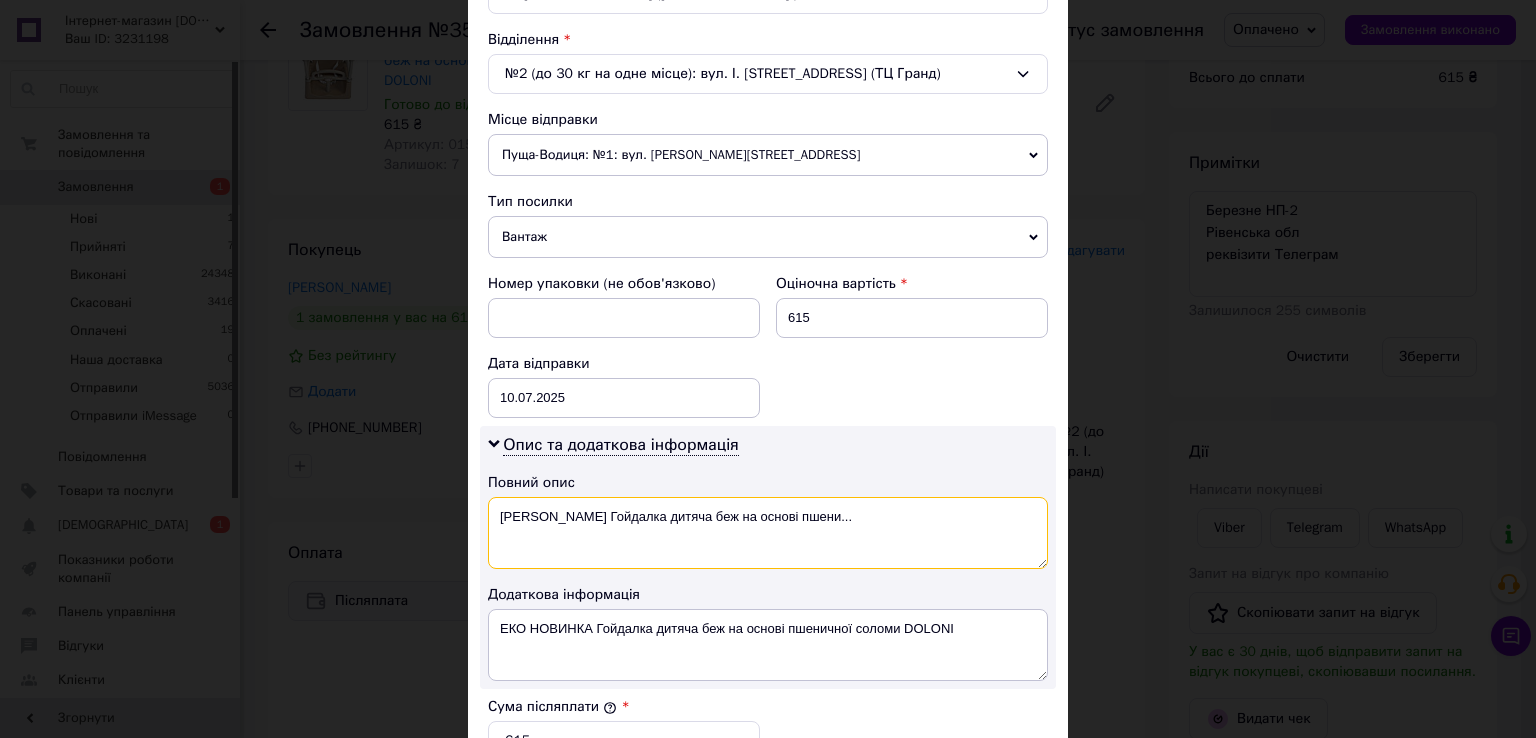 drag, startPoint x: 492, startPoint y: 503, endPoint x: 588, endPoint y: 516, distance: 96.87621 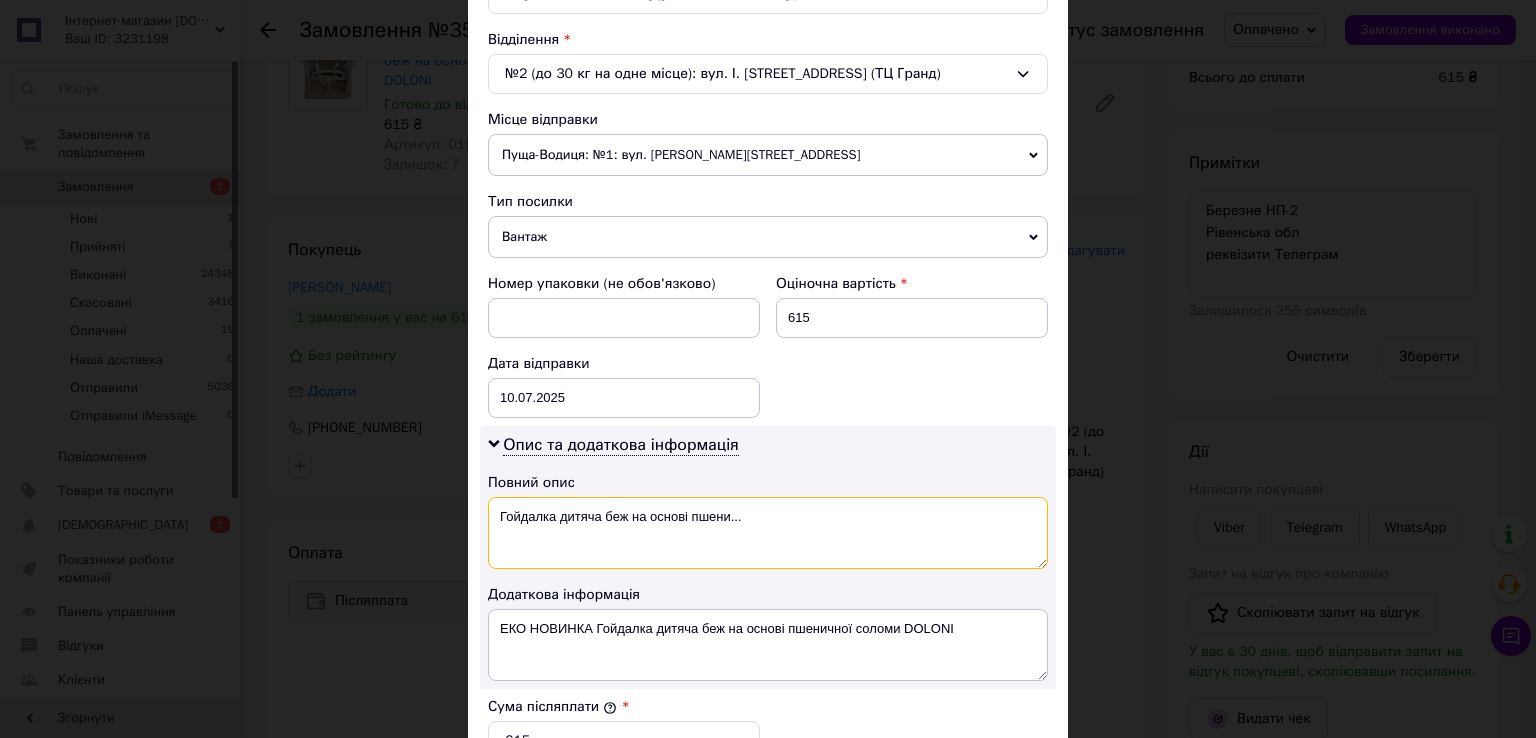 drag, startPoint x: 632, startPoint y: 516, endPoint x: 804, endPoint y: 527, distance: 172.35138 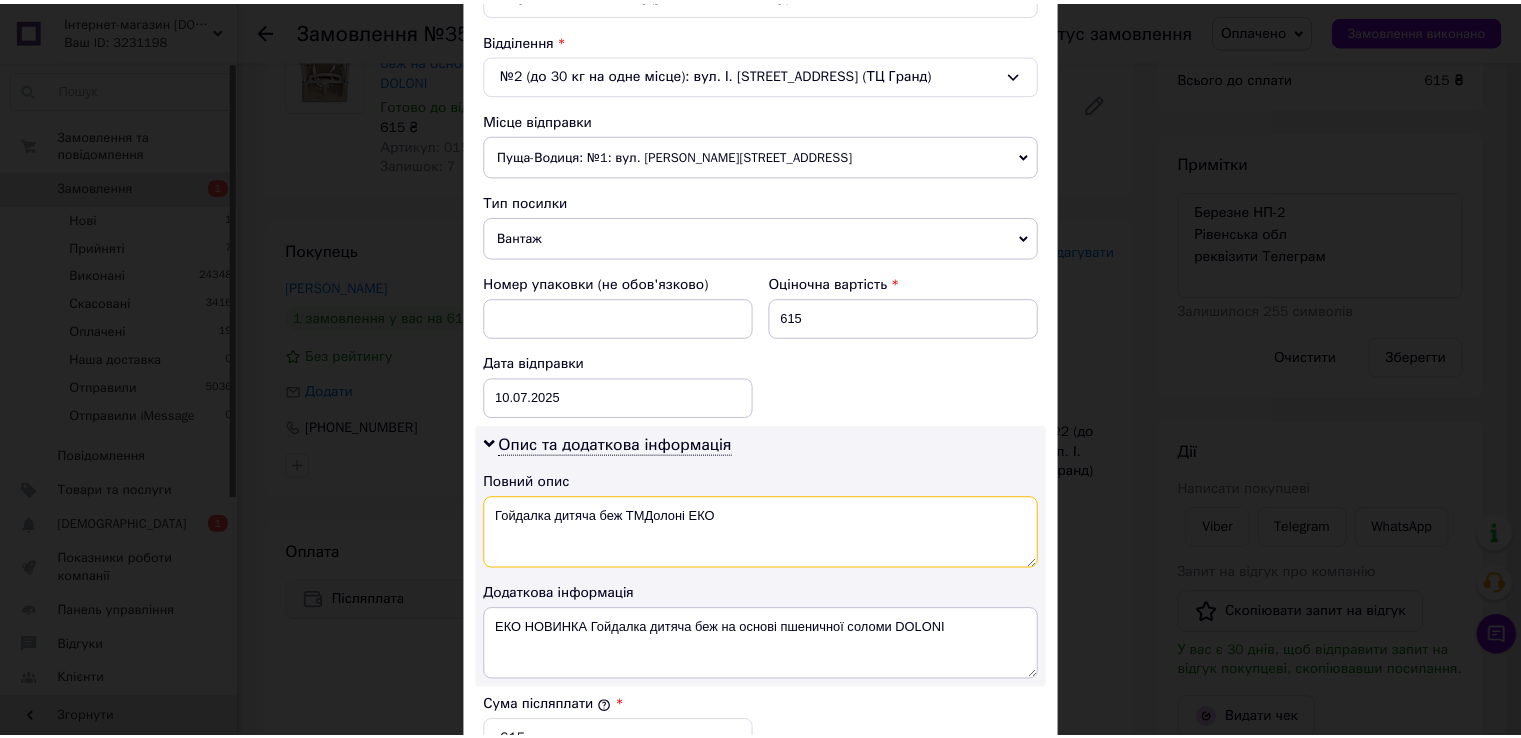 scroll, scrollTop: 1005, scrollLeft: 0, axis: vertical 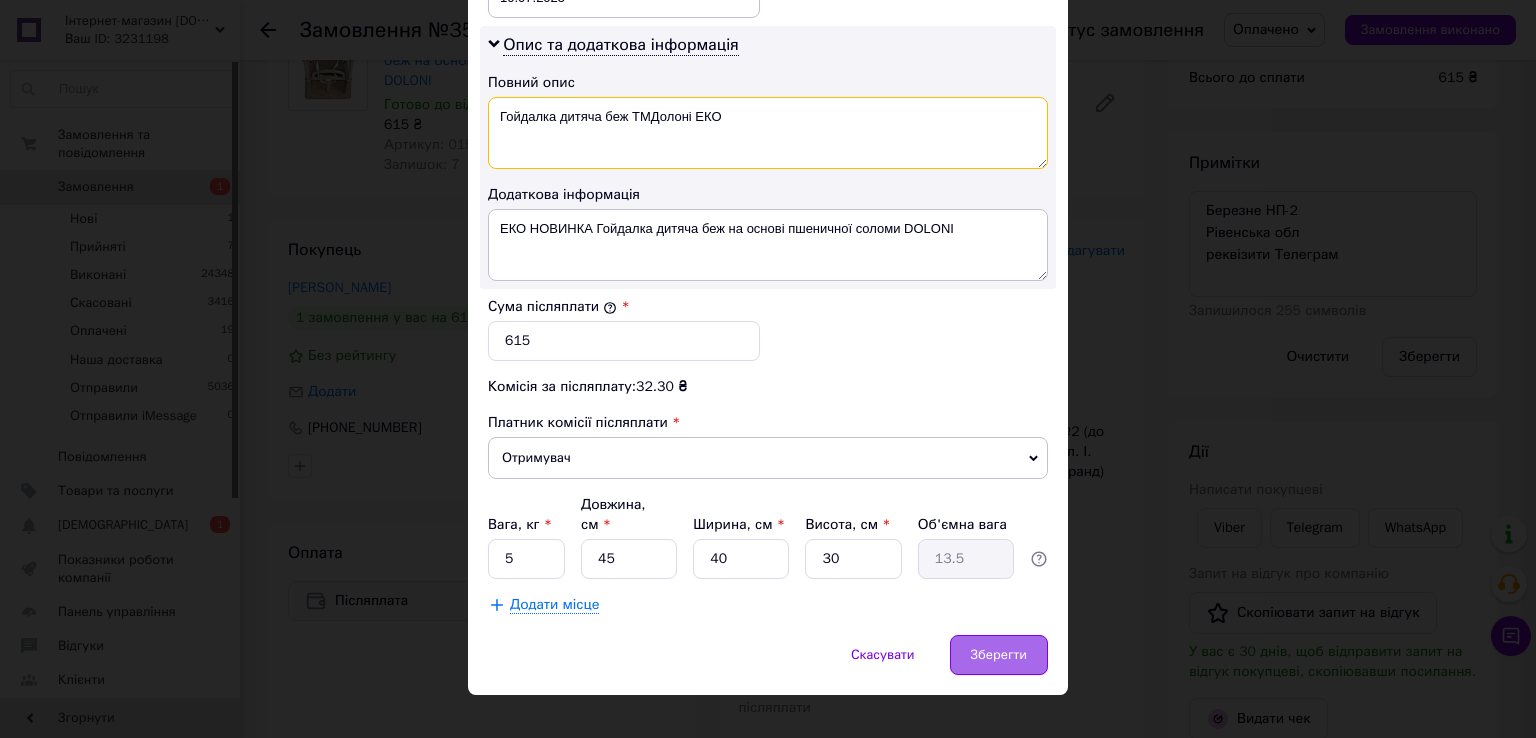 type on "Гойдалка дитяча беж ТМДолоні ЕКО" 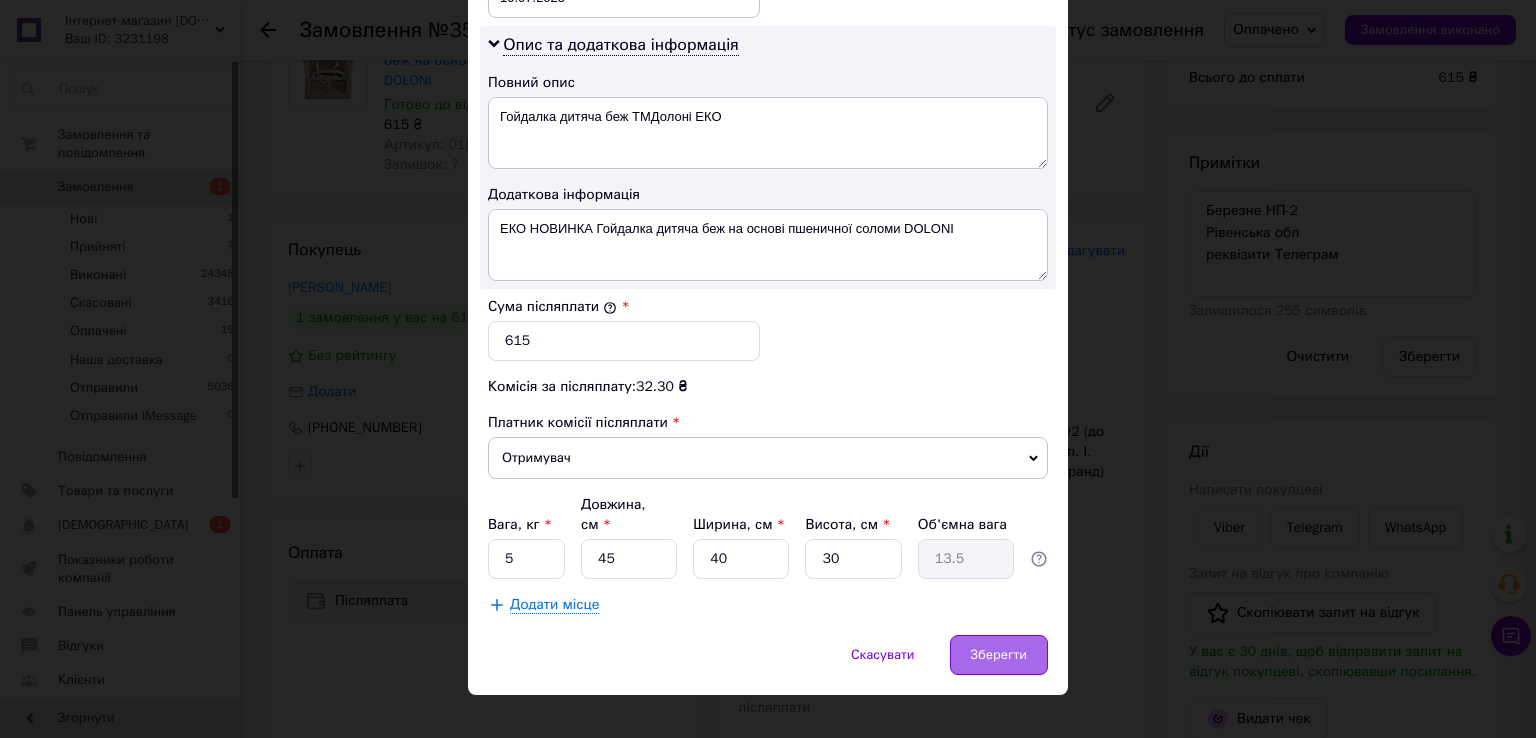 click on "Зберегти" at bounding box center (999, 655) 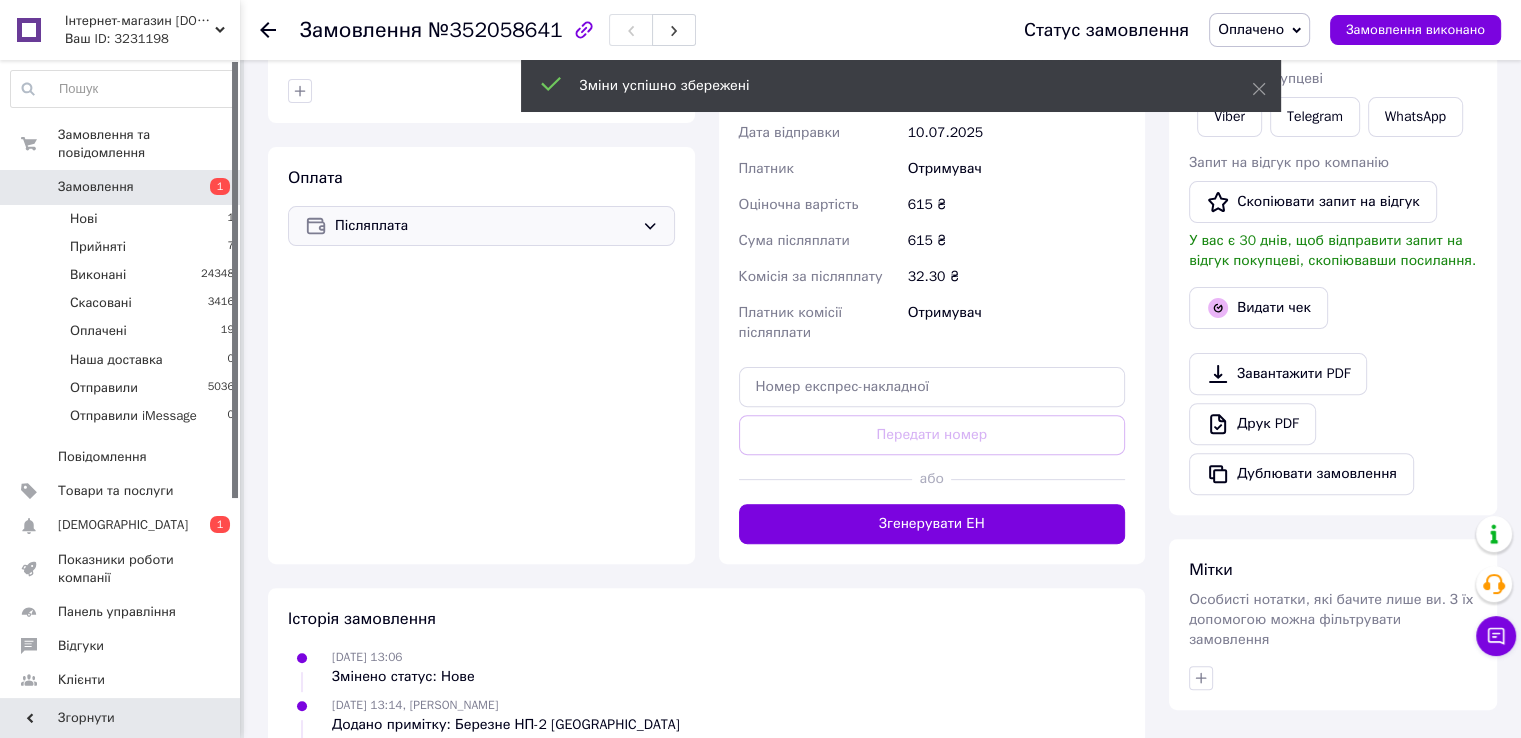 scroll, scrollTop: 700, scrollLeft: 0, axis: vertical 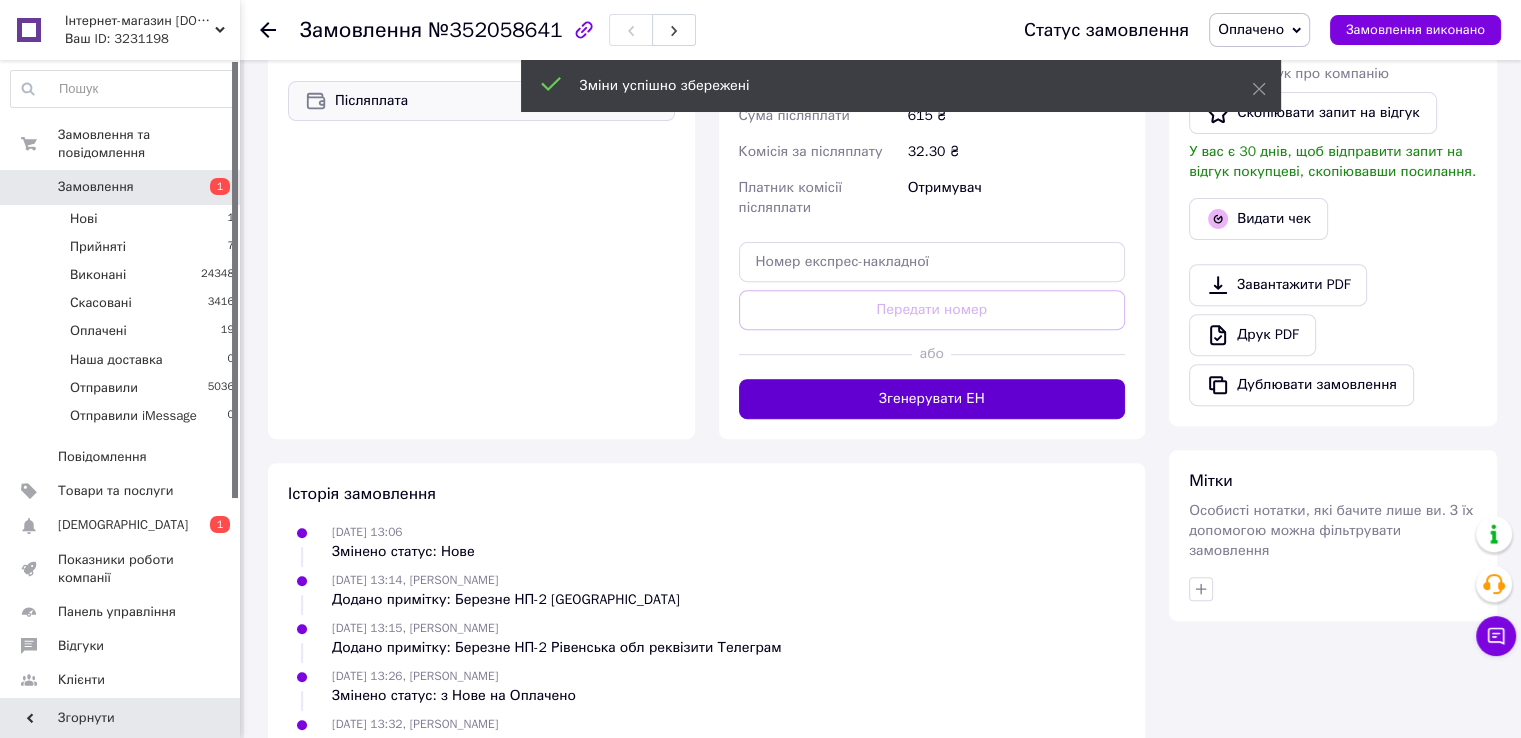 click on "Згенерувати ЕН" at bounding box center [932, 399] 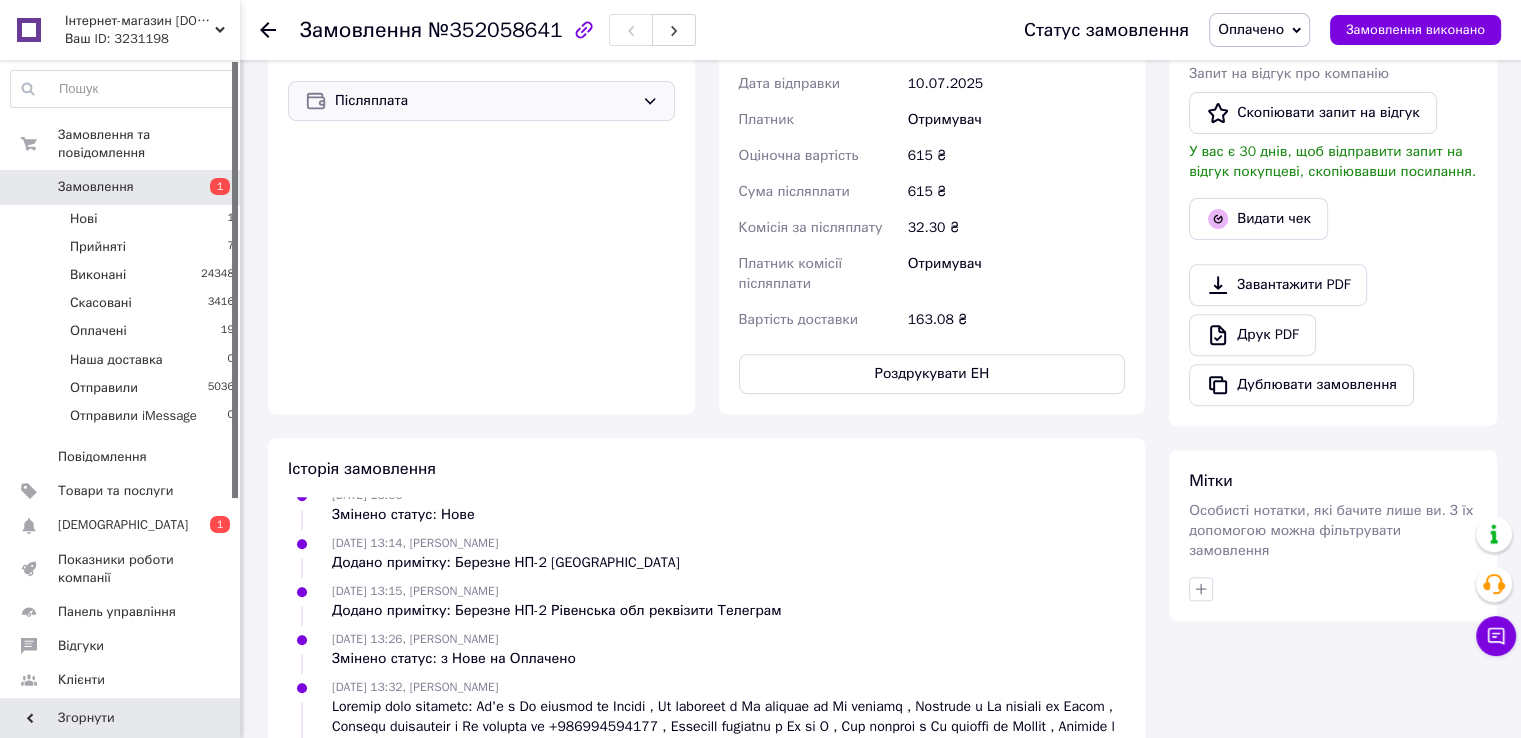 scroll, scrollTop: 0, scrollLeft: 0, axis: both 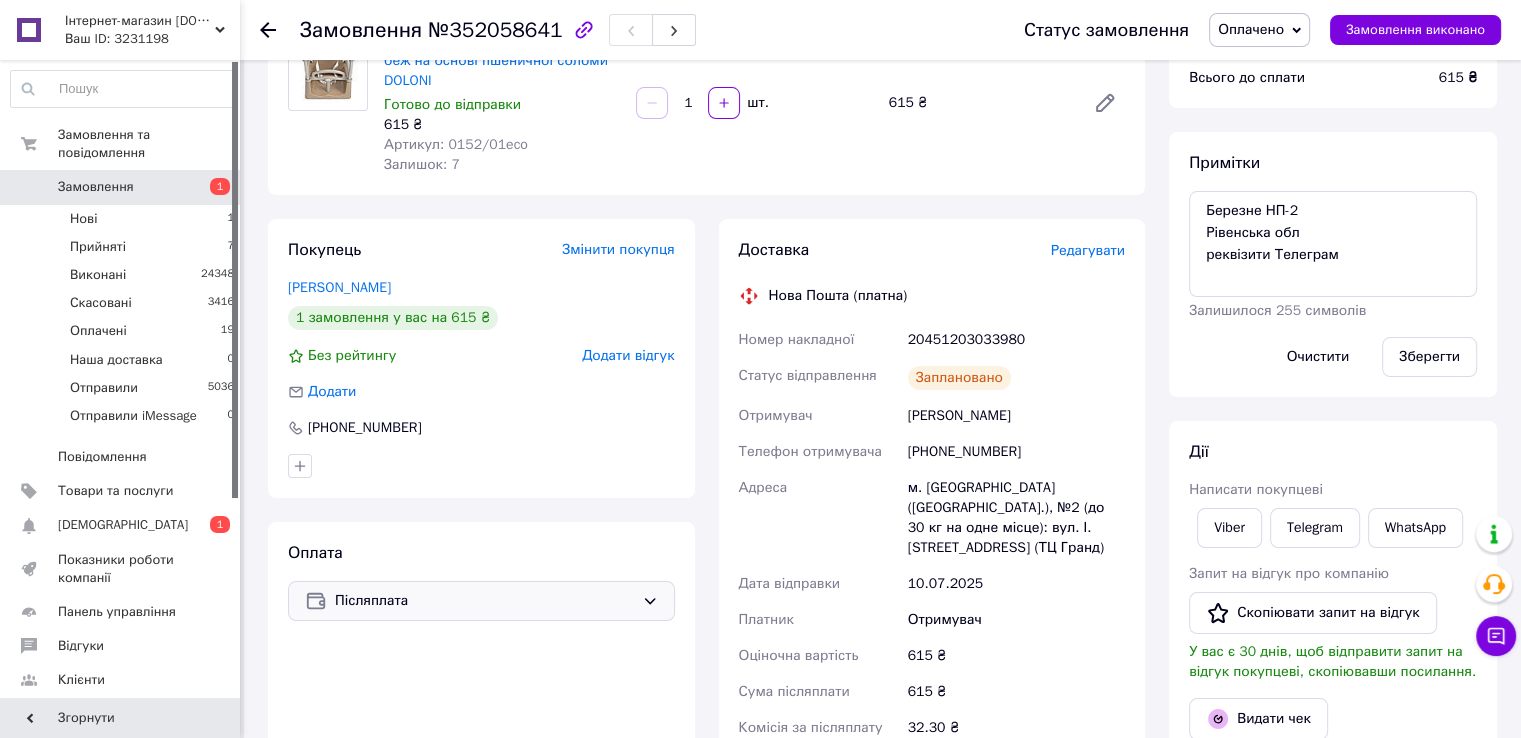 click on "20451203033980" at bounding box center (1016, 340) 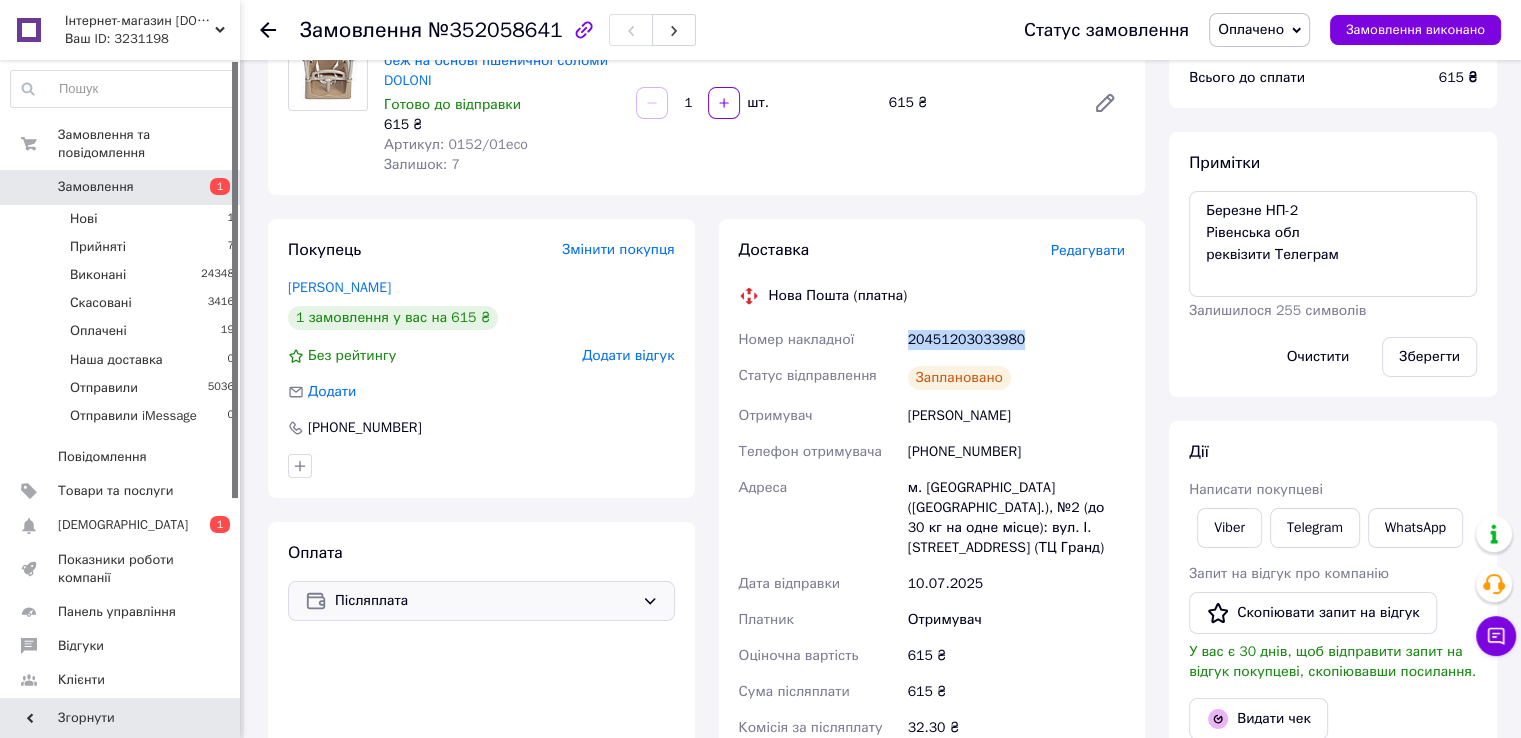 click on "20451203033980" at bounding box center [1016, 340] 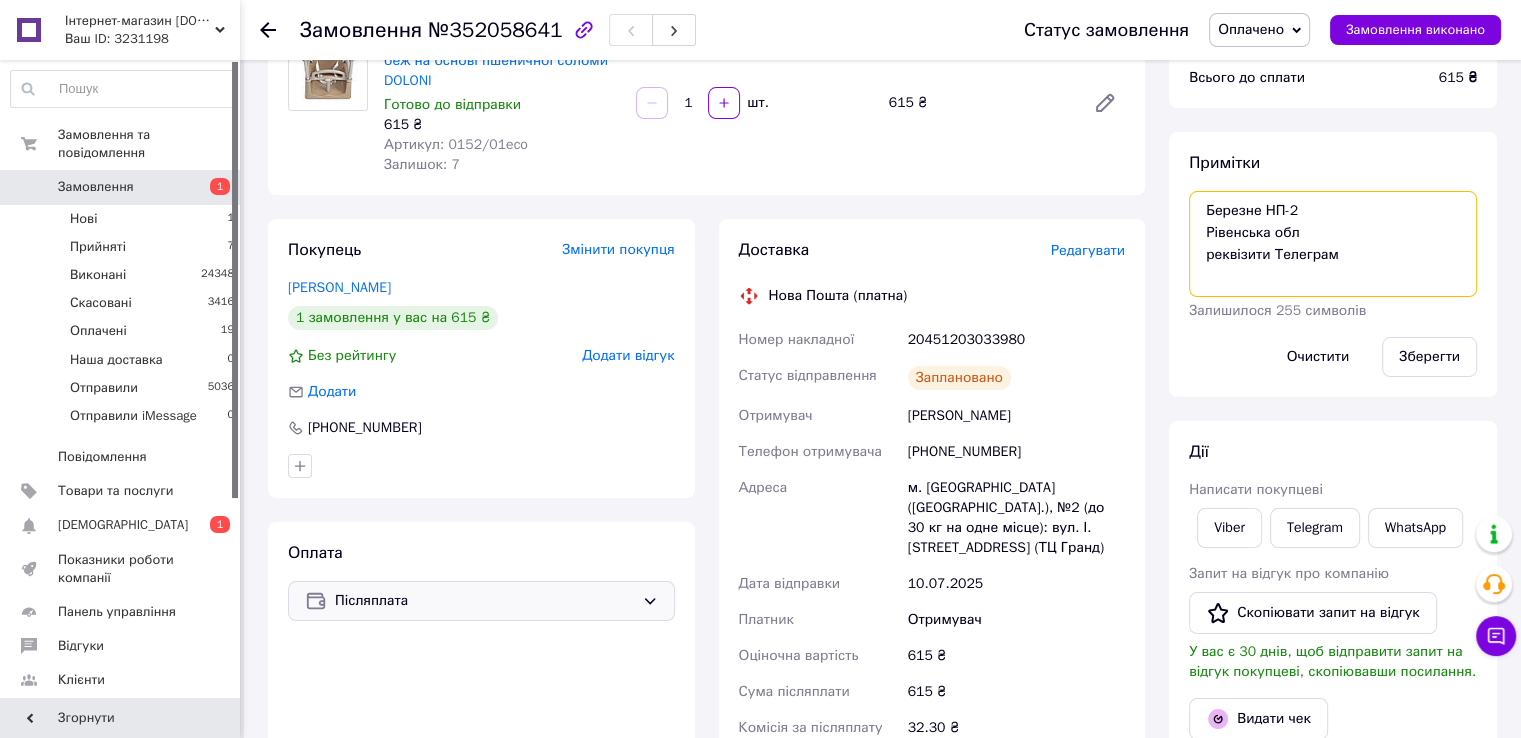 drag, startPoint x: 1200, startPoint y: 212, endPoint x: 1347, endPoint y: 262, distance: 155.27074 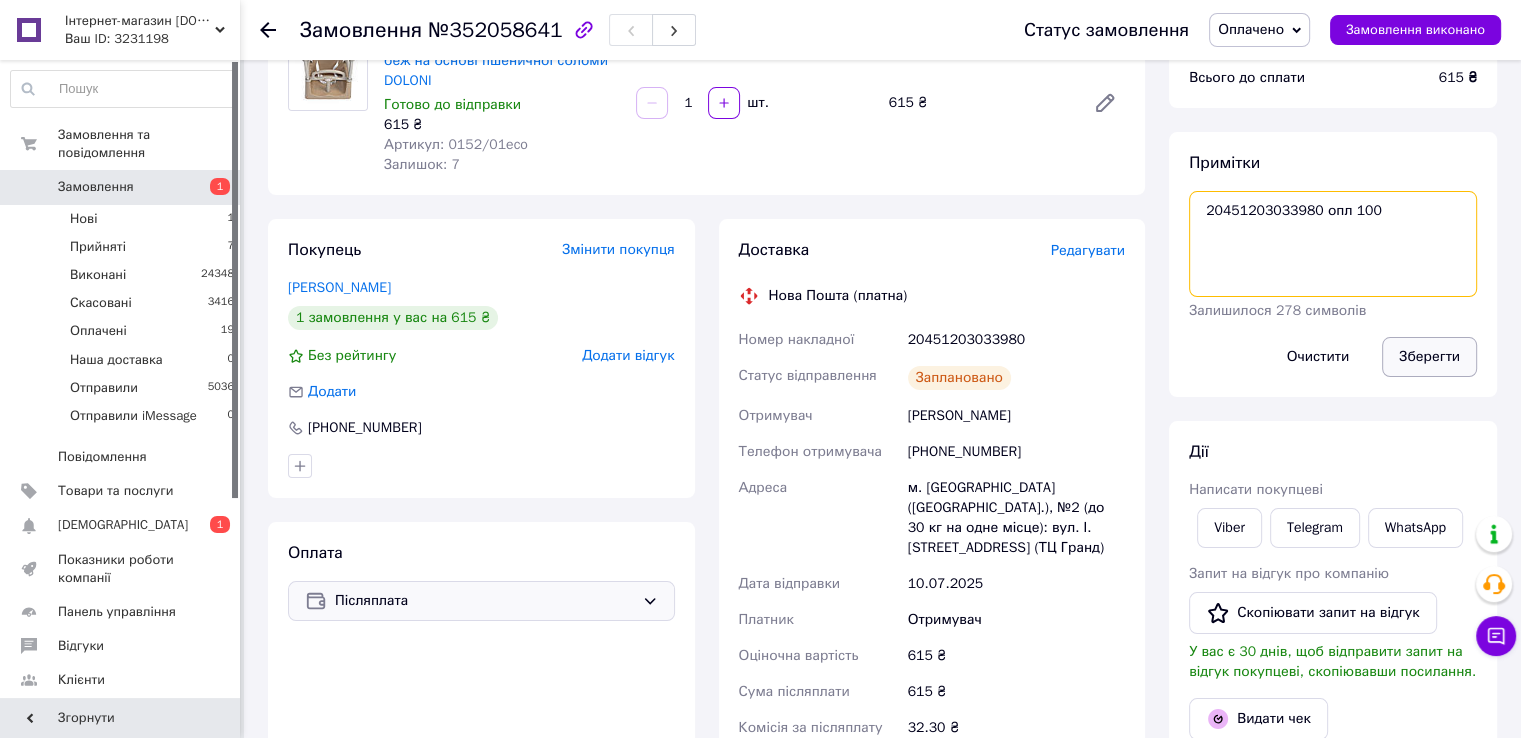 type on "20451203033980 опл 100" 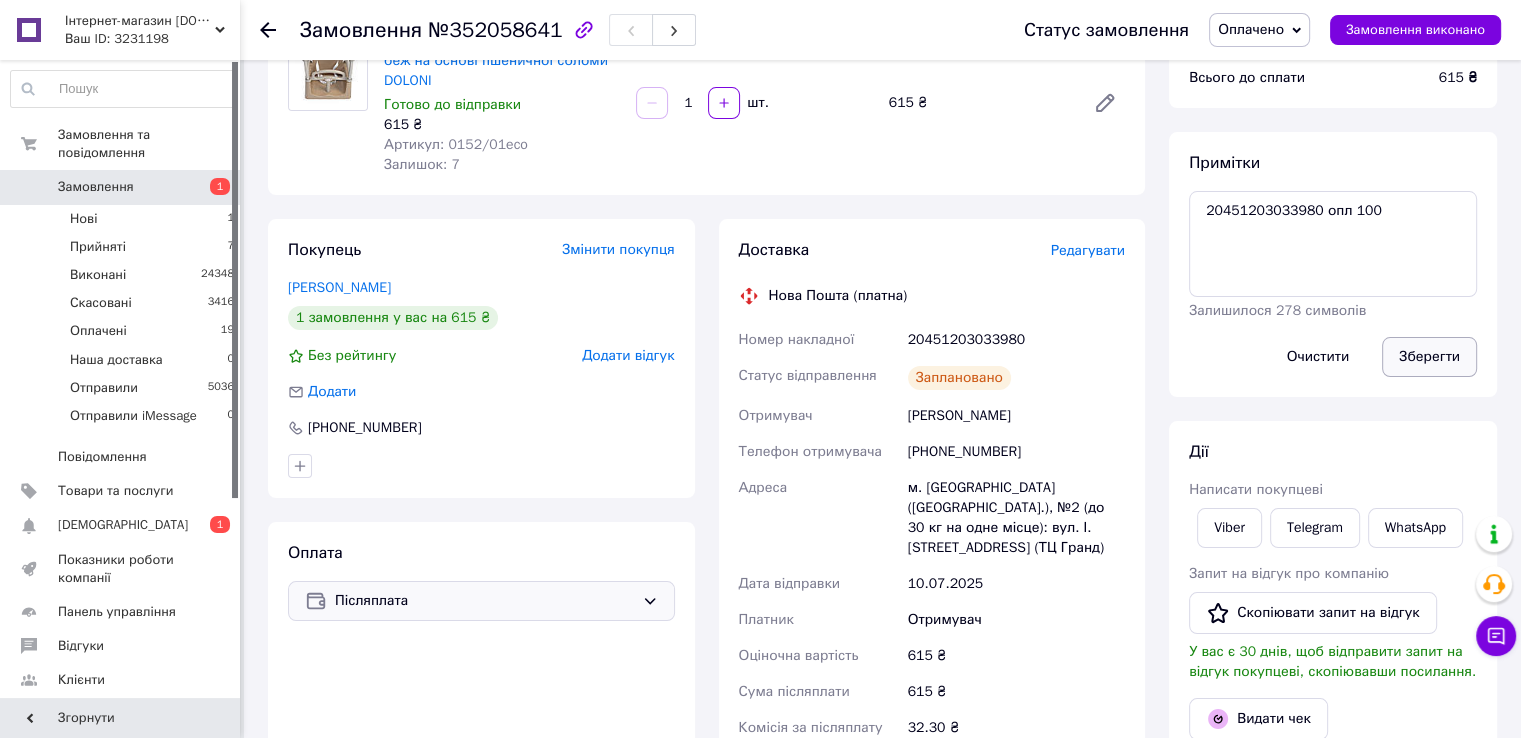 click on "Зберегти" at bounding box center [1429, 357] 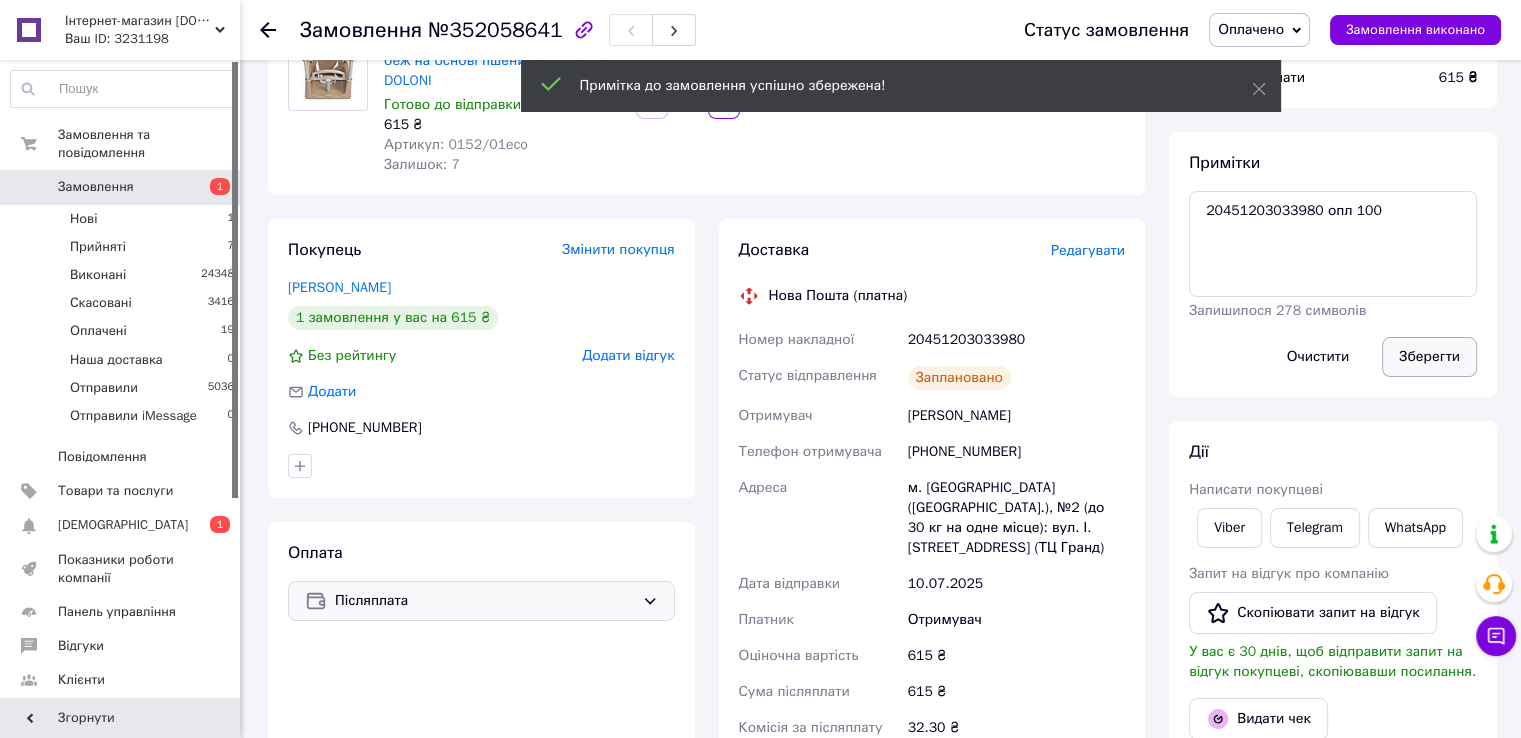 scroll, scrollTop: 64, scrollLeft: 0, axis: vertical 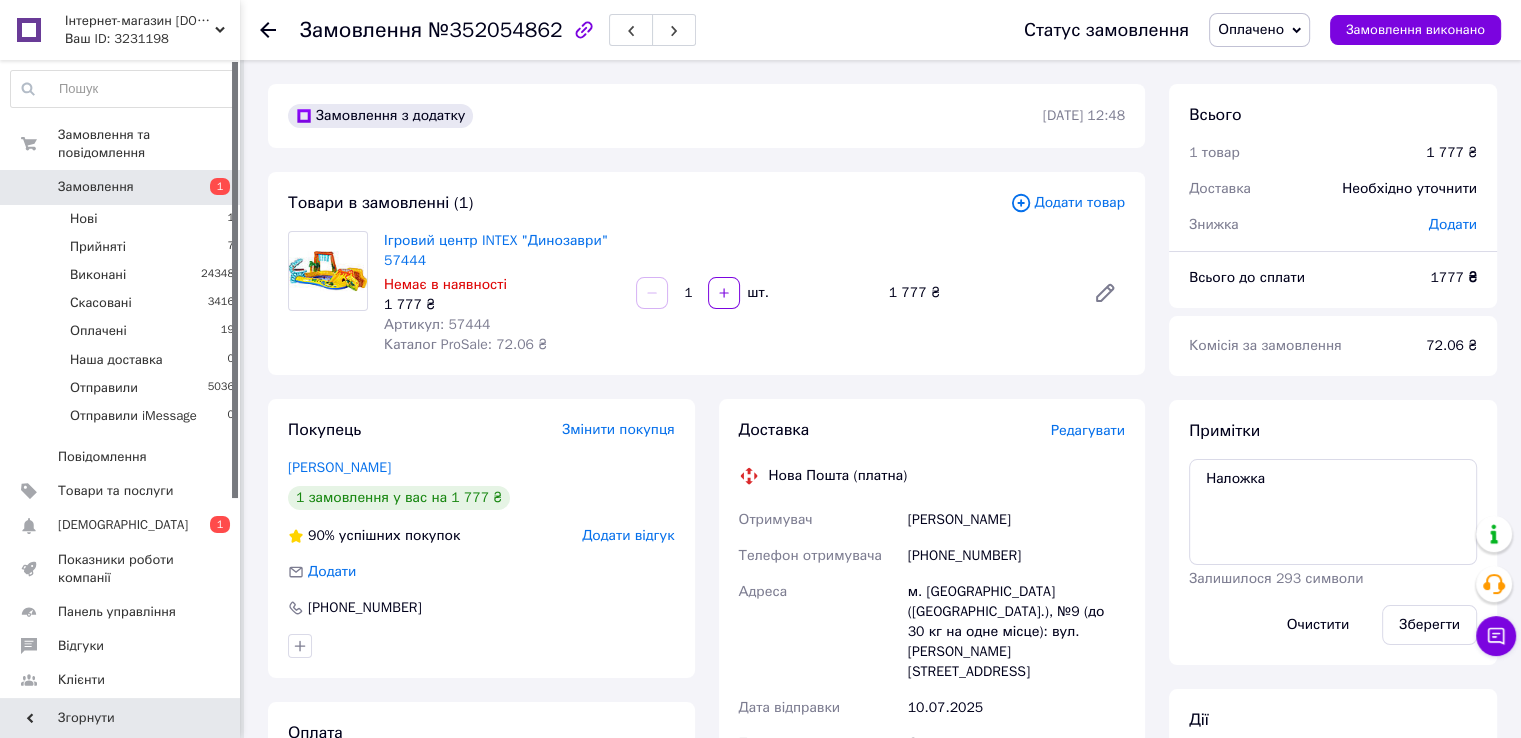 click on "Артикул: 57444" at bounding box center (437, 324) 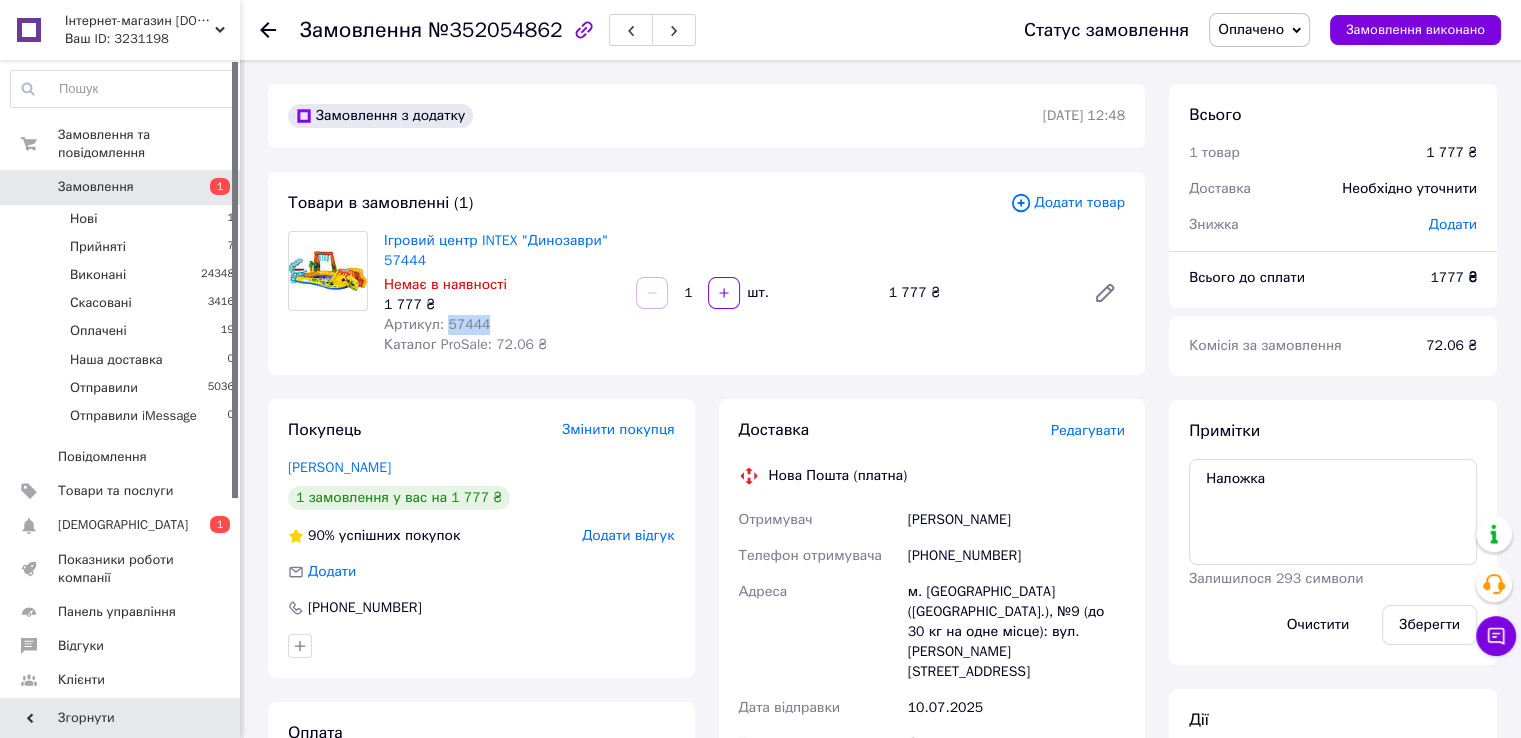 click on "Артикул: 57444" at bounding box center [437, 324] 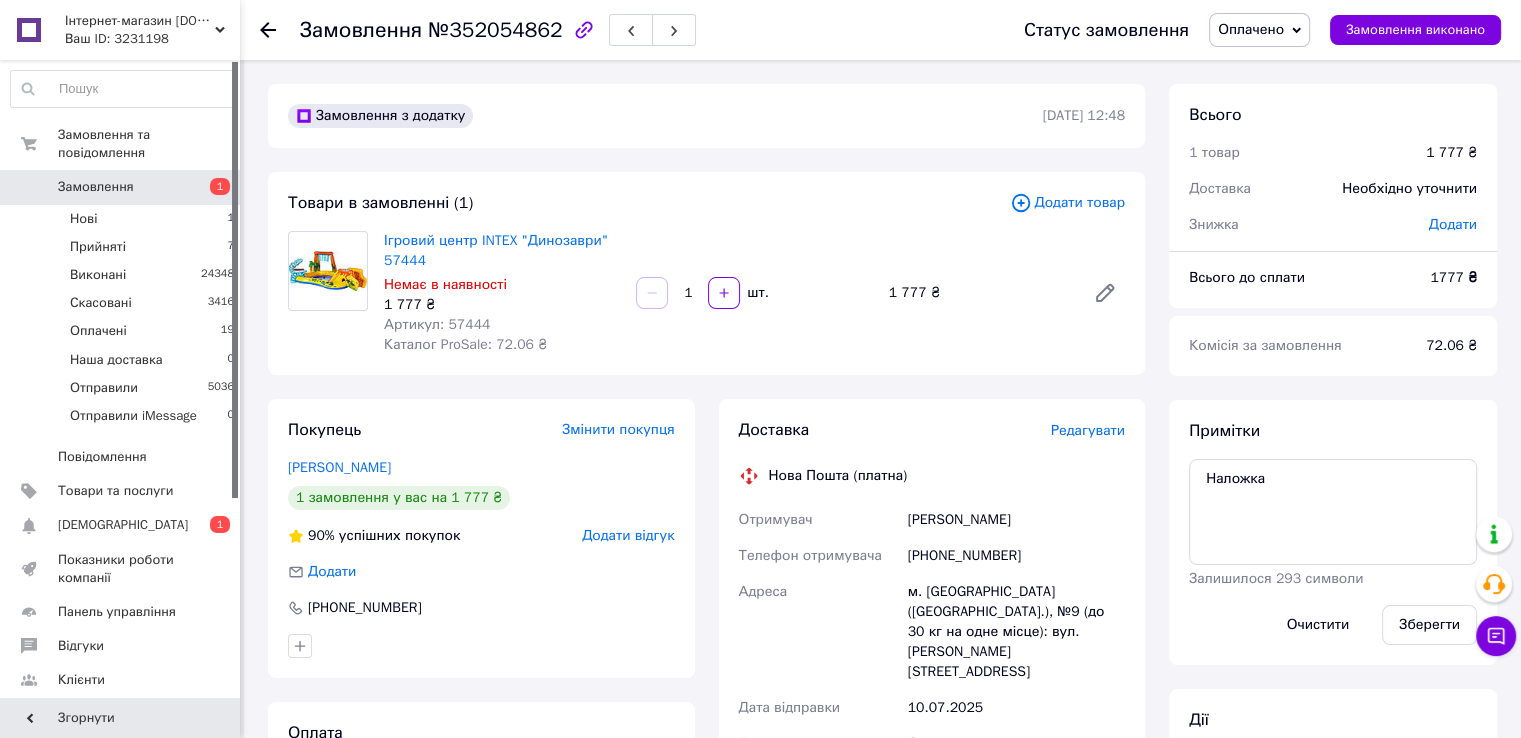 click on "Редагувати" at bounding box center [1088, 430] 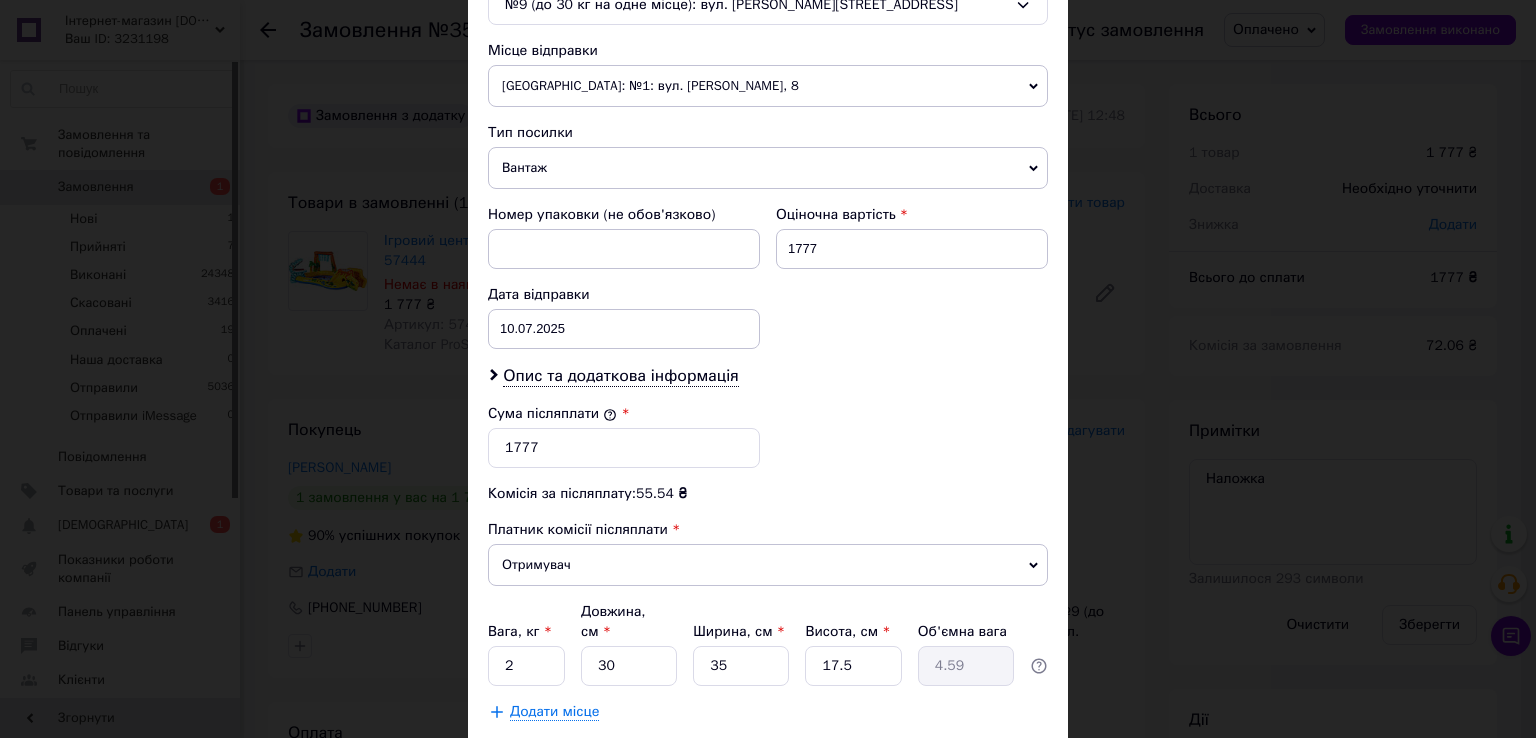 scroll, scrollTop: 782, scrollLeft: 0, axis: vertical 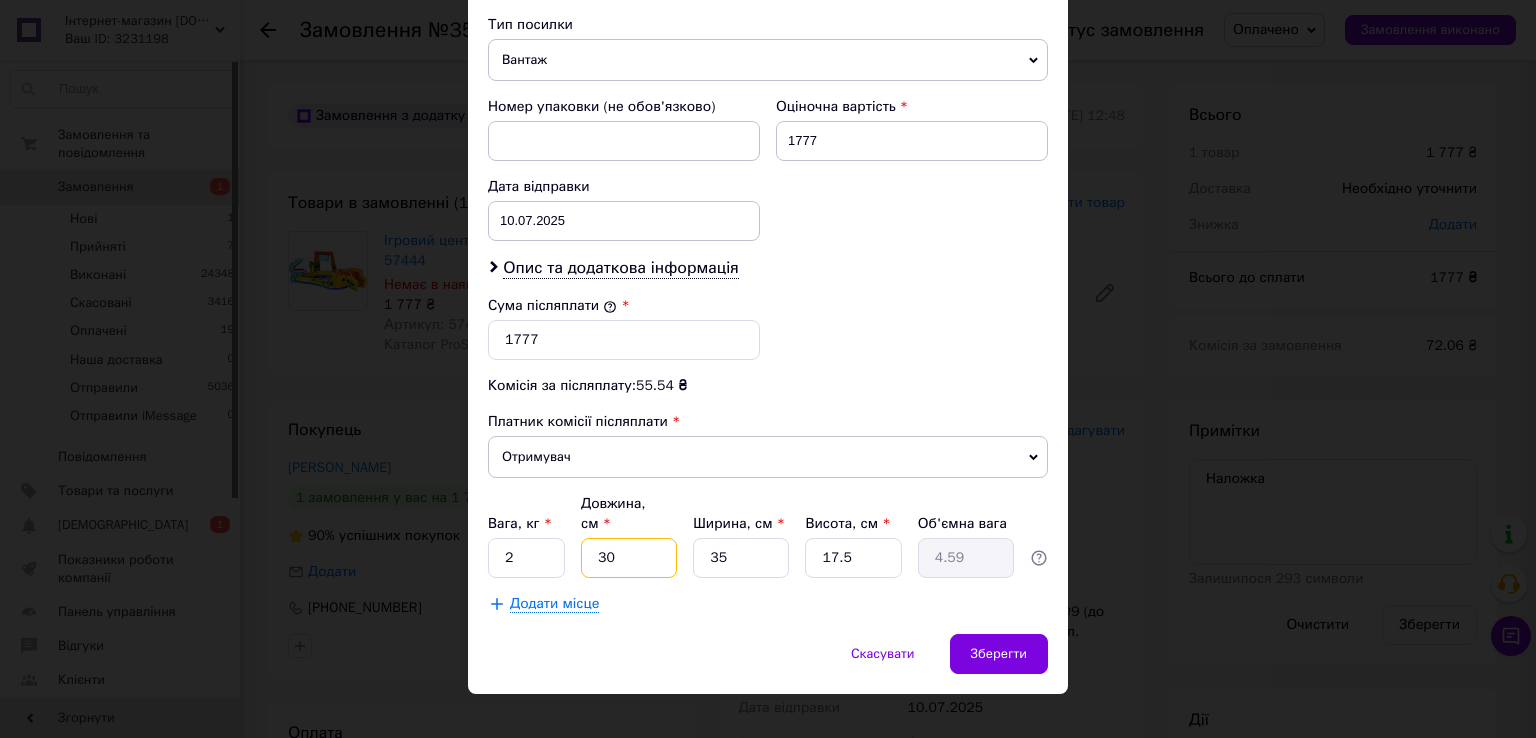 click on "30" at bounding box center (629, 558) 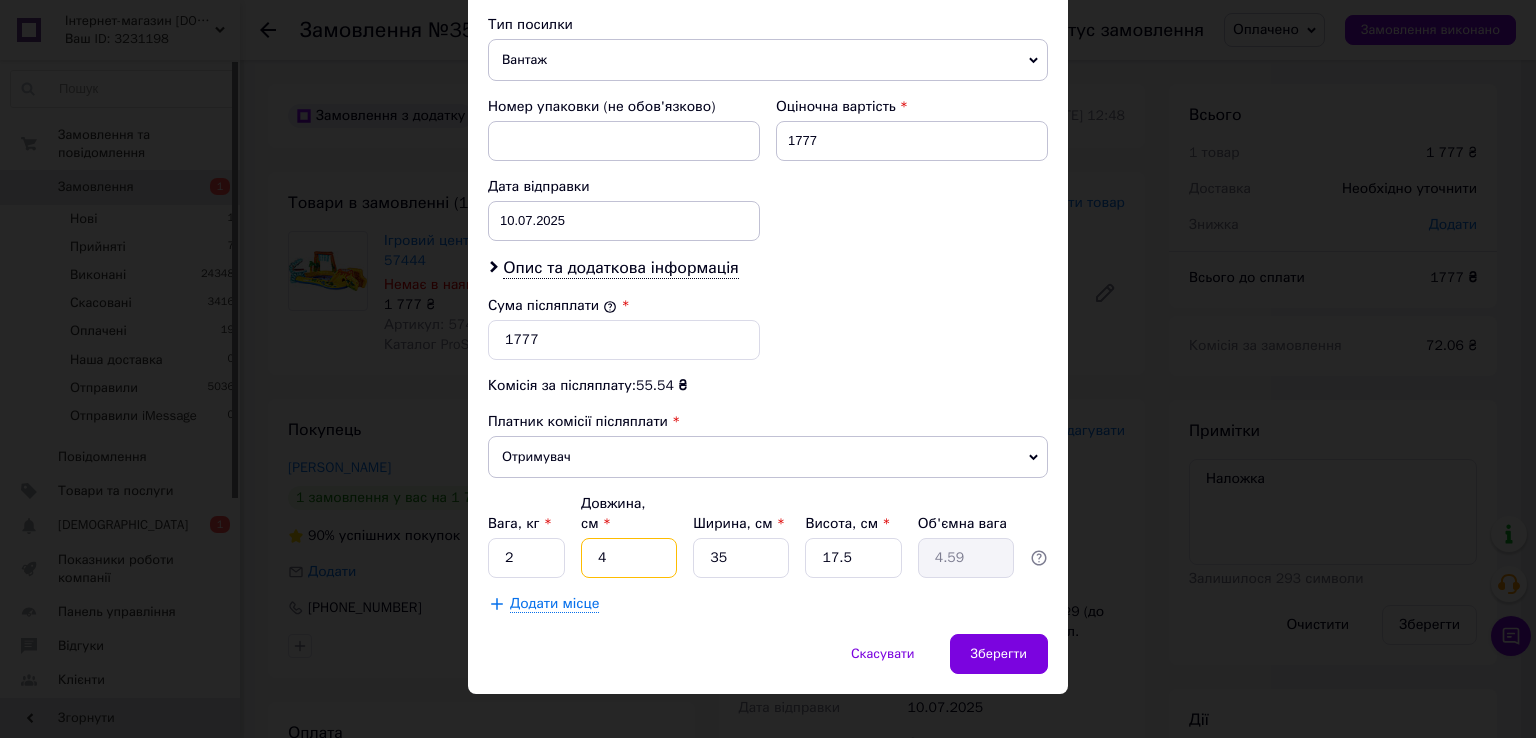 type on "0.61" 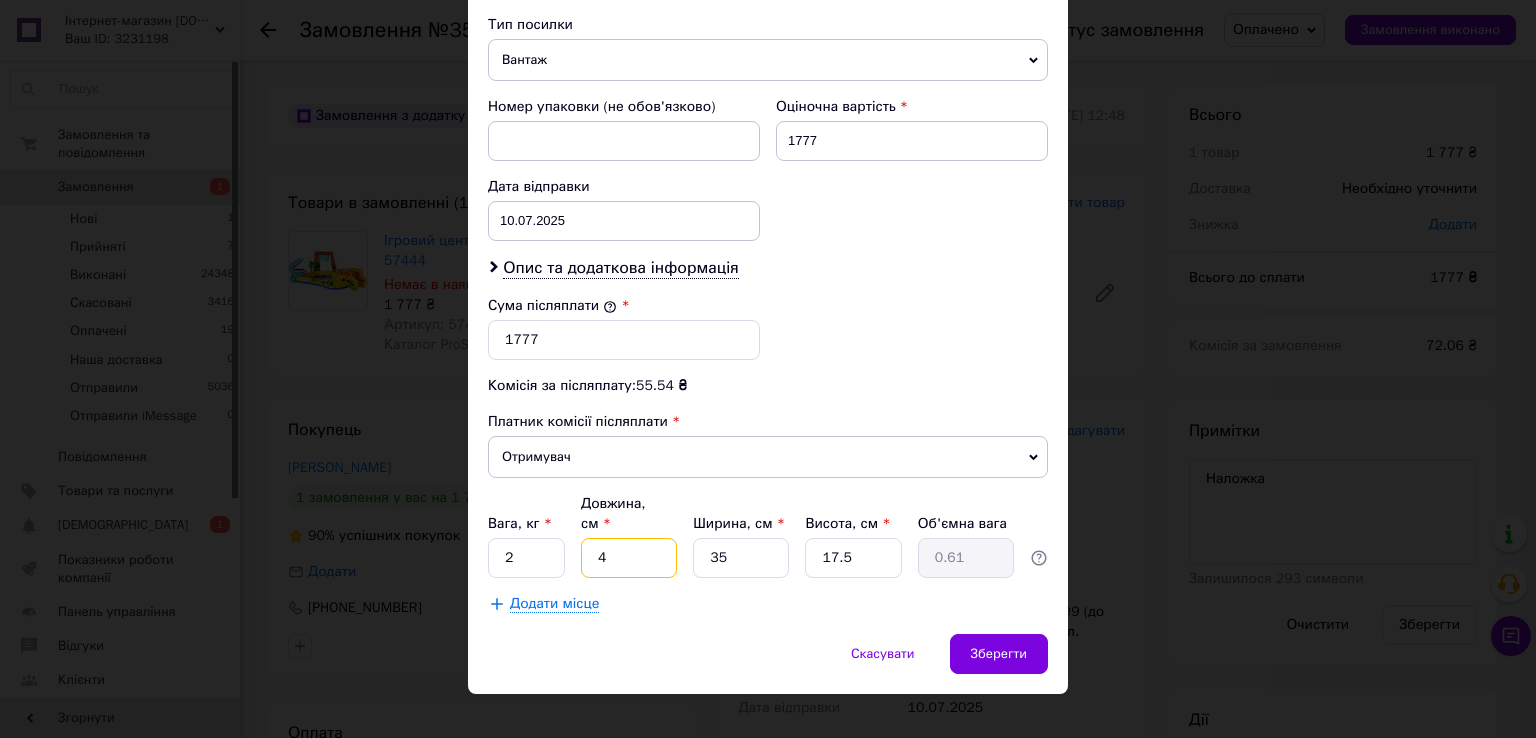 type on "45" 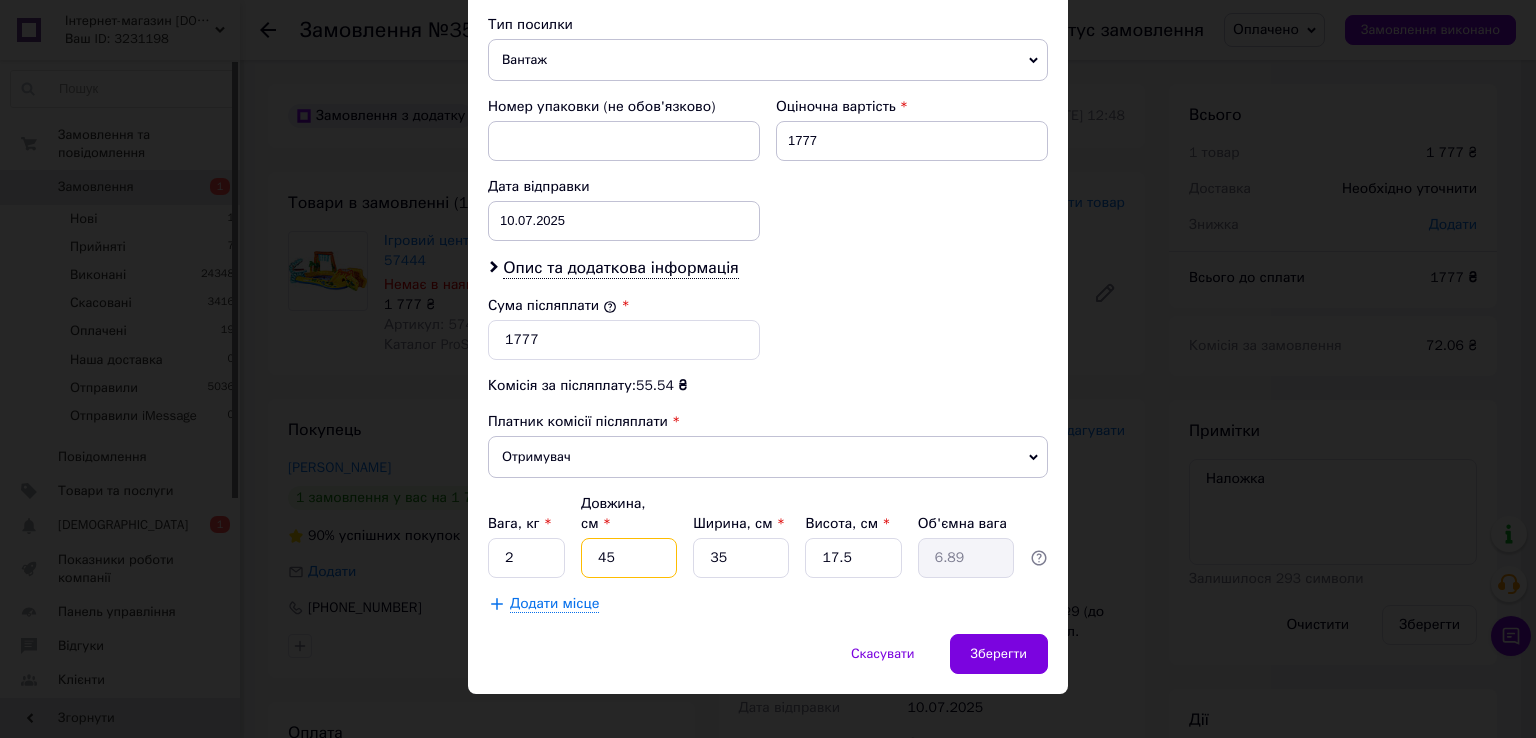 type on "45" 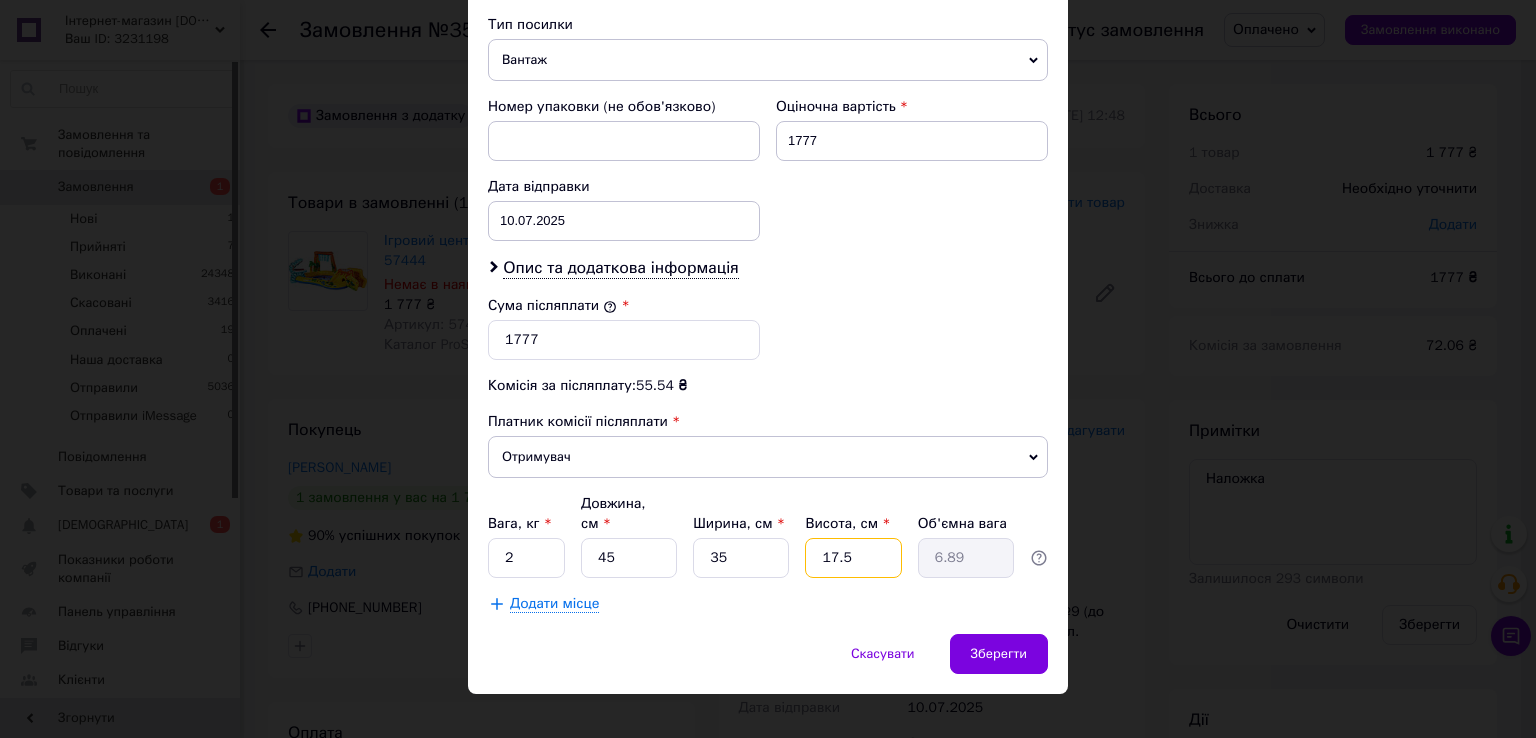 click on "17.5" at bounding box center [853, 558] 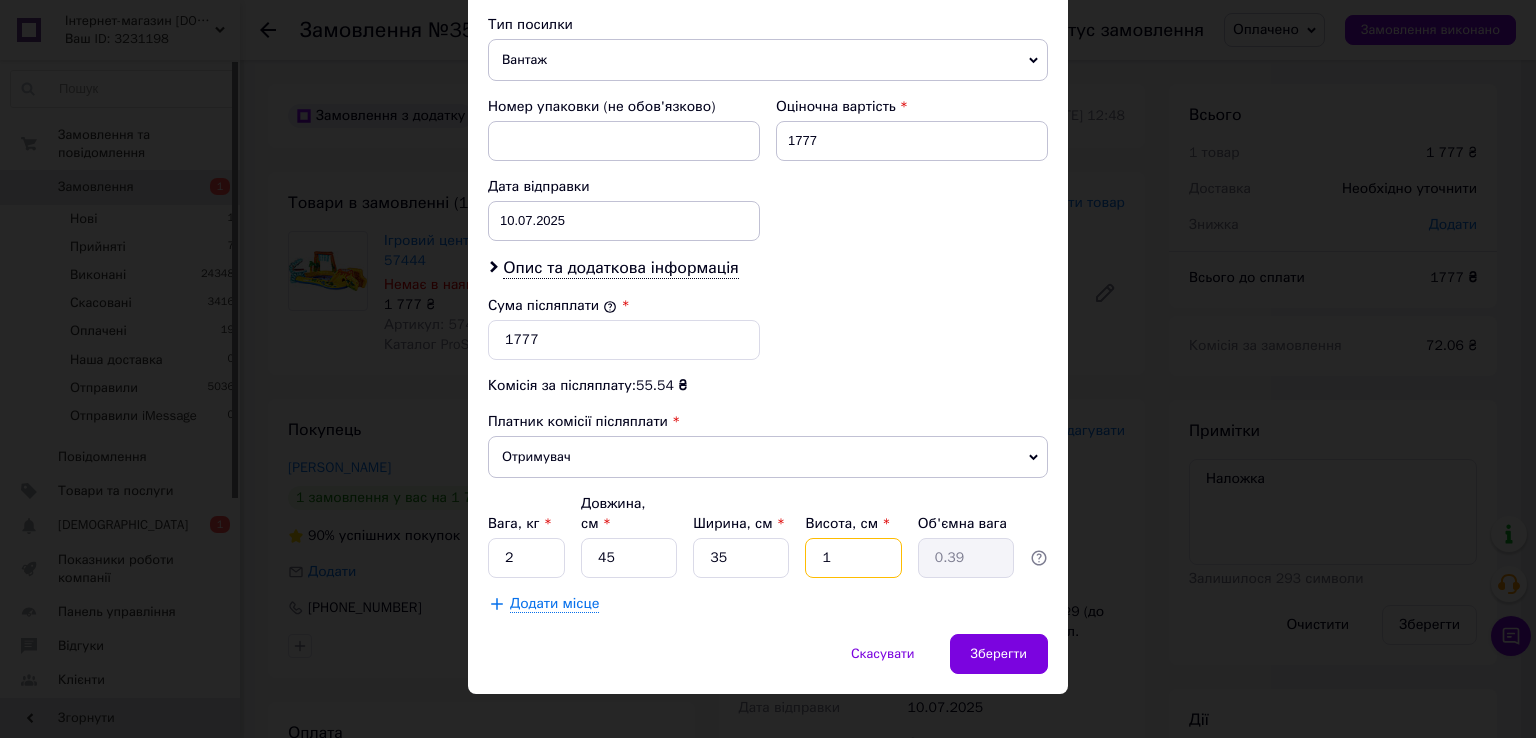 type on "13" 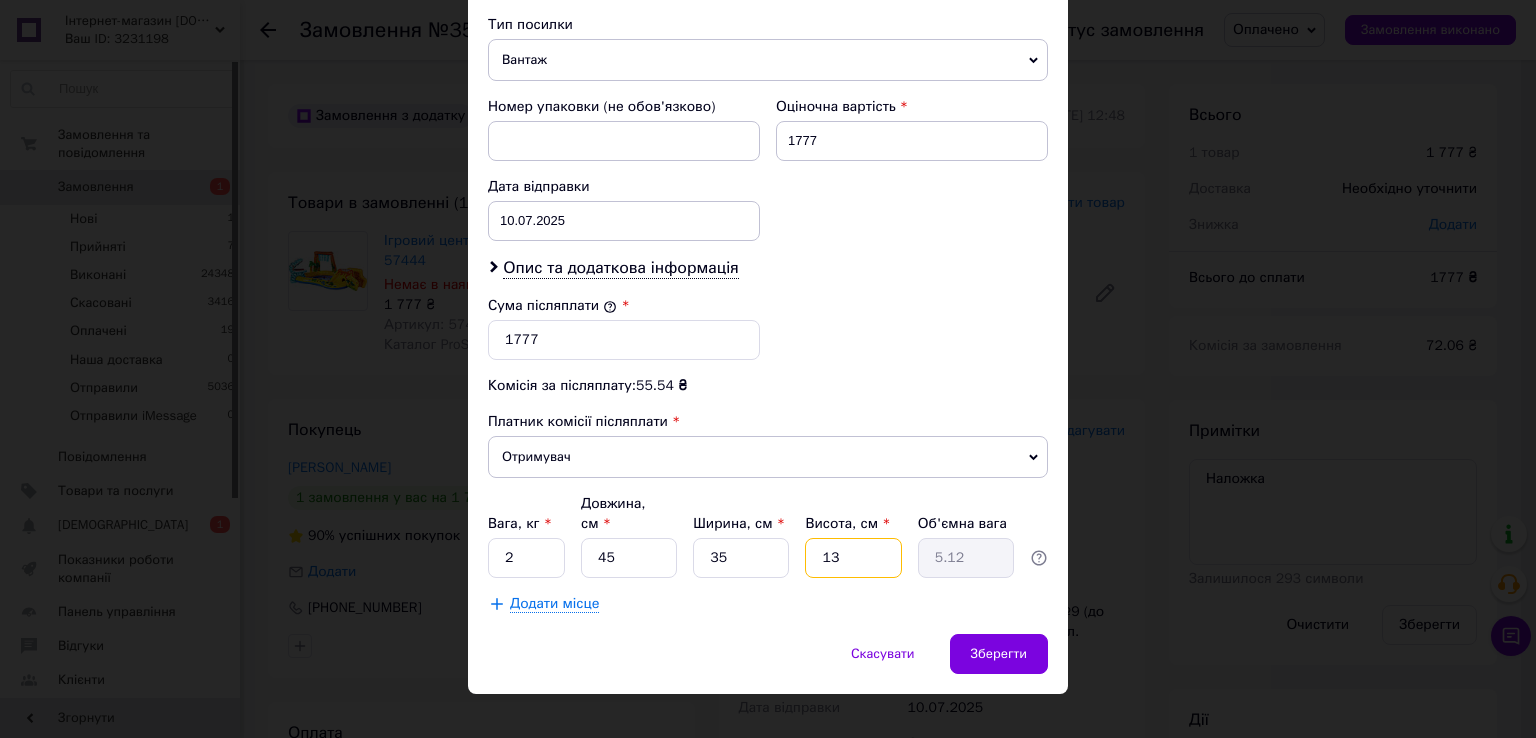 type on "13" 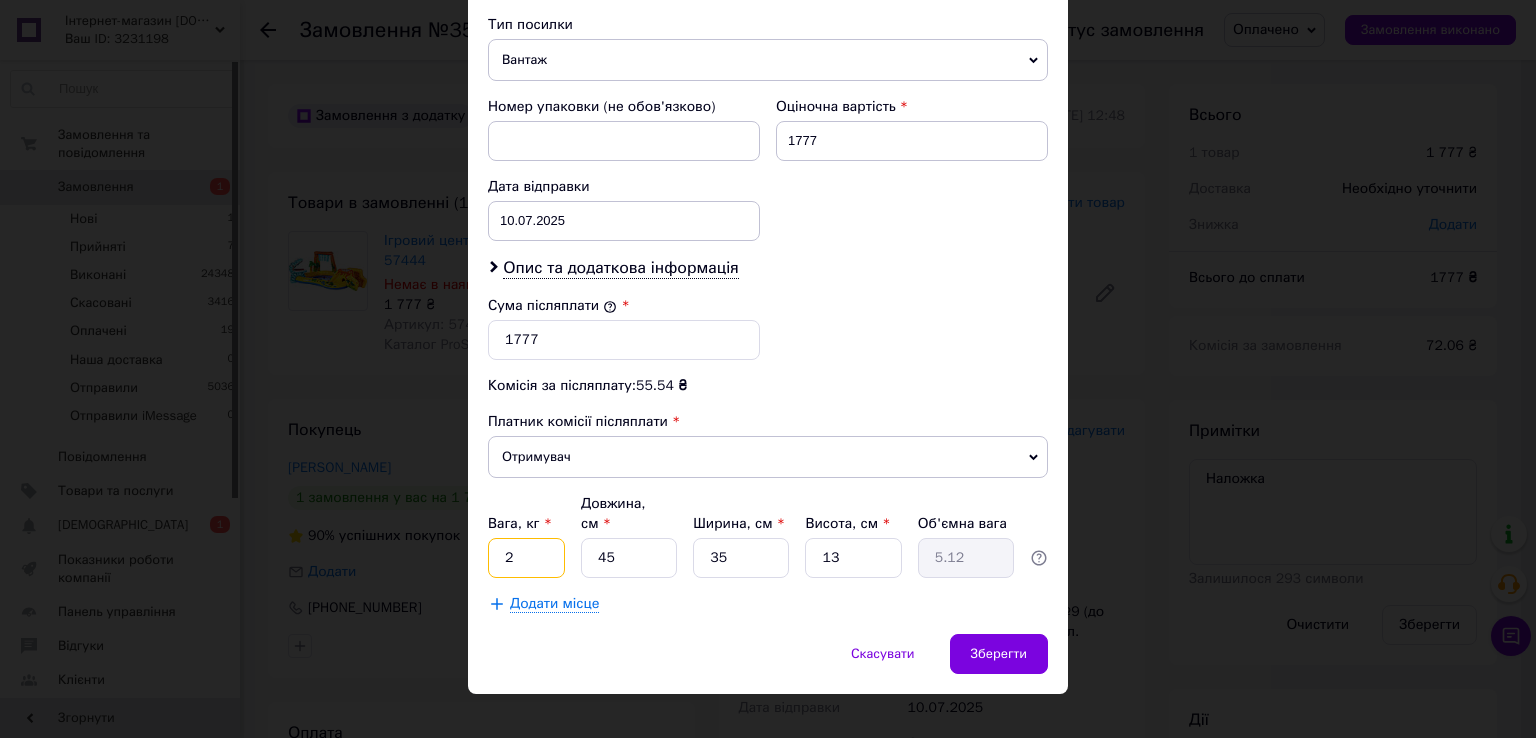 click on "2" at bounding box center [526, 558] 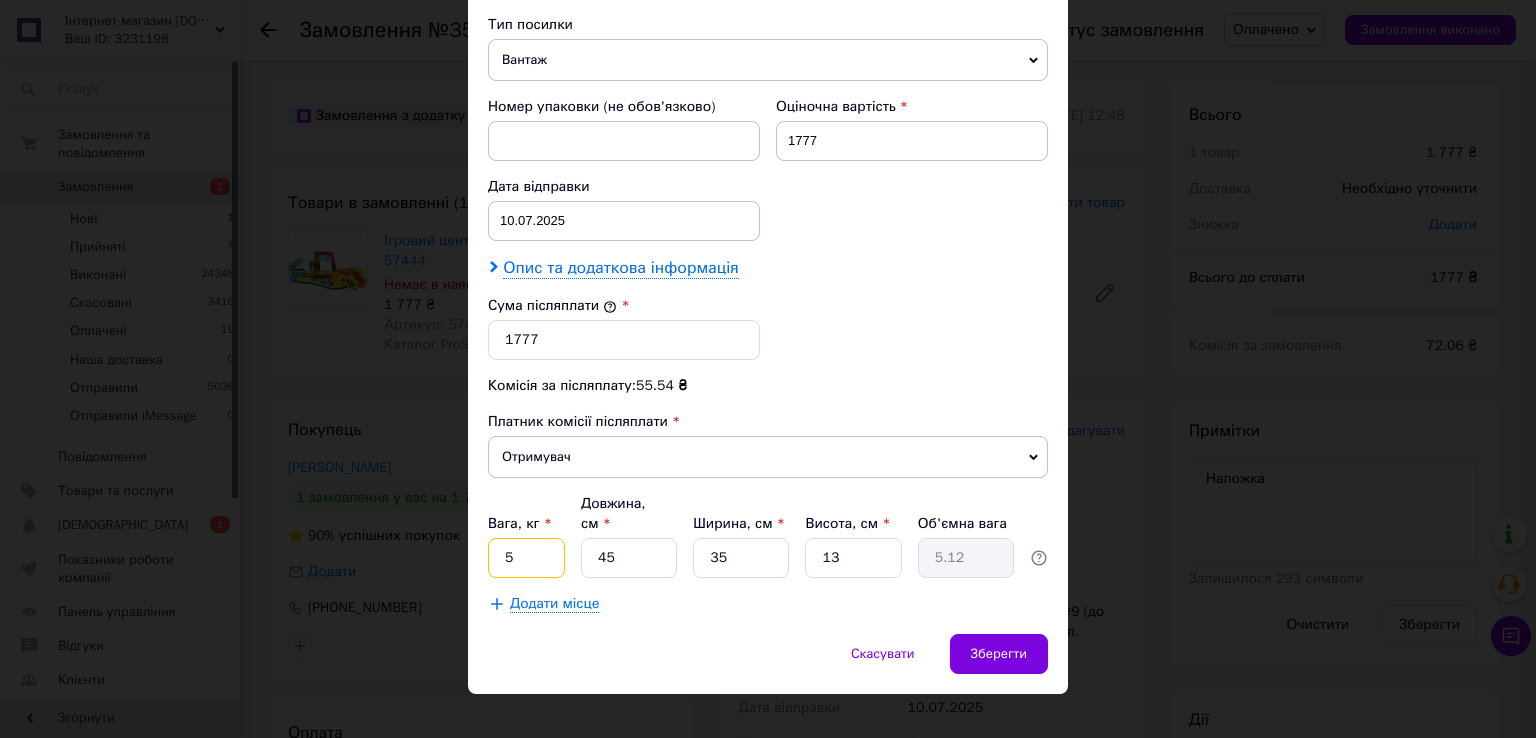type on "5" 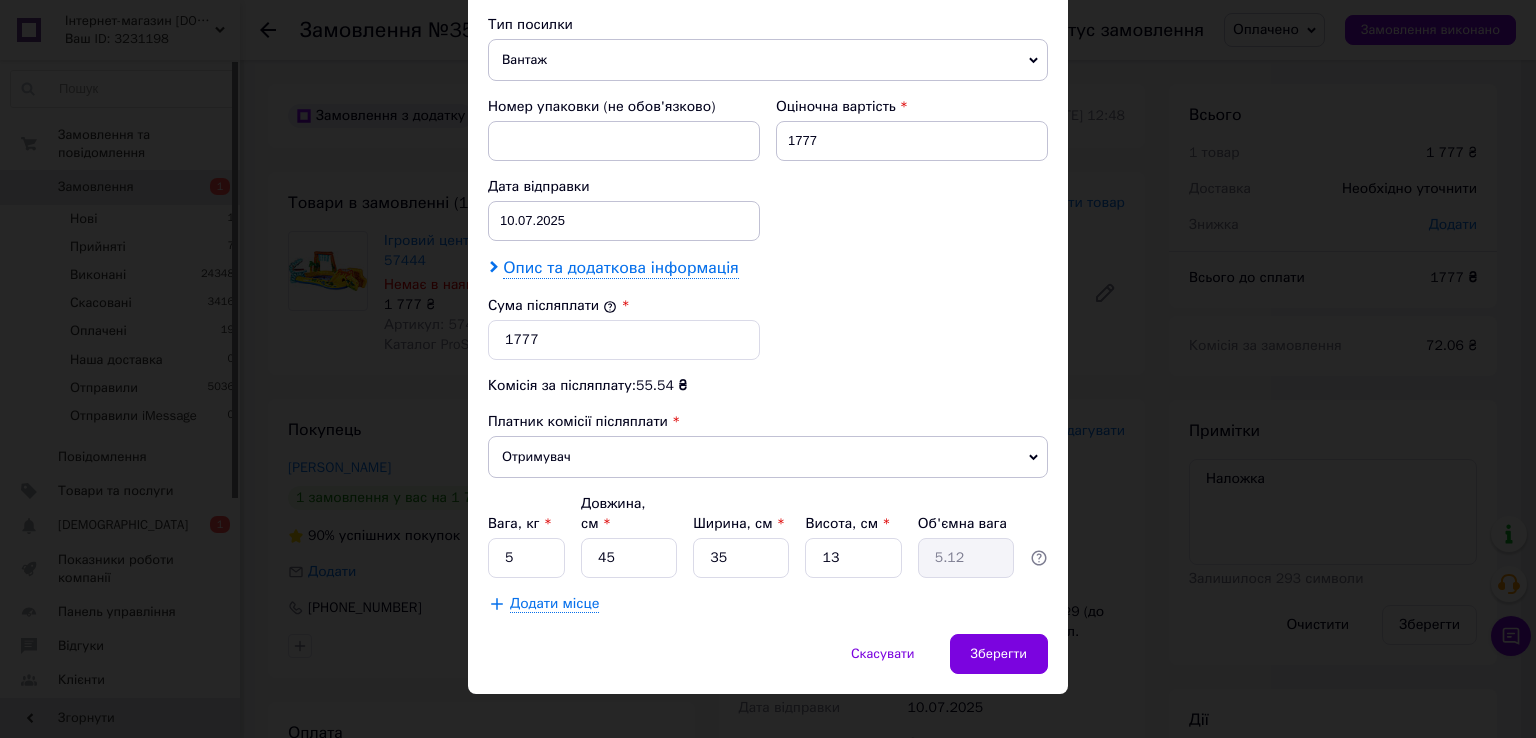 click on "Опис та додаткова інформація" at bounding box center [620, 268] 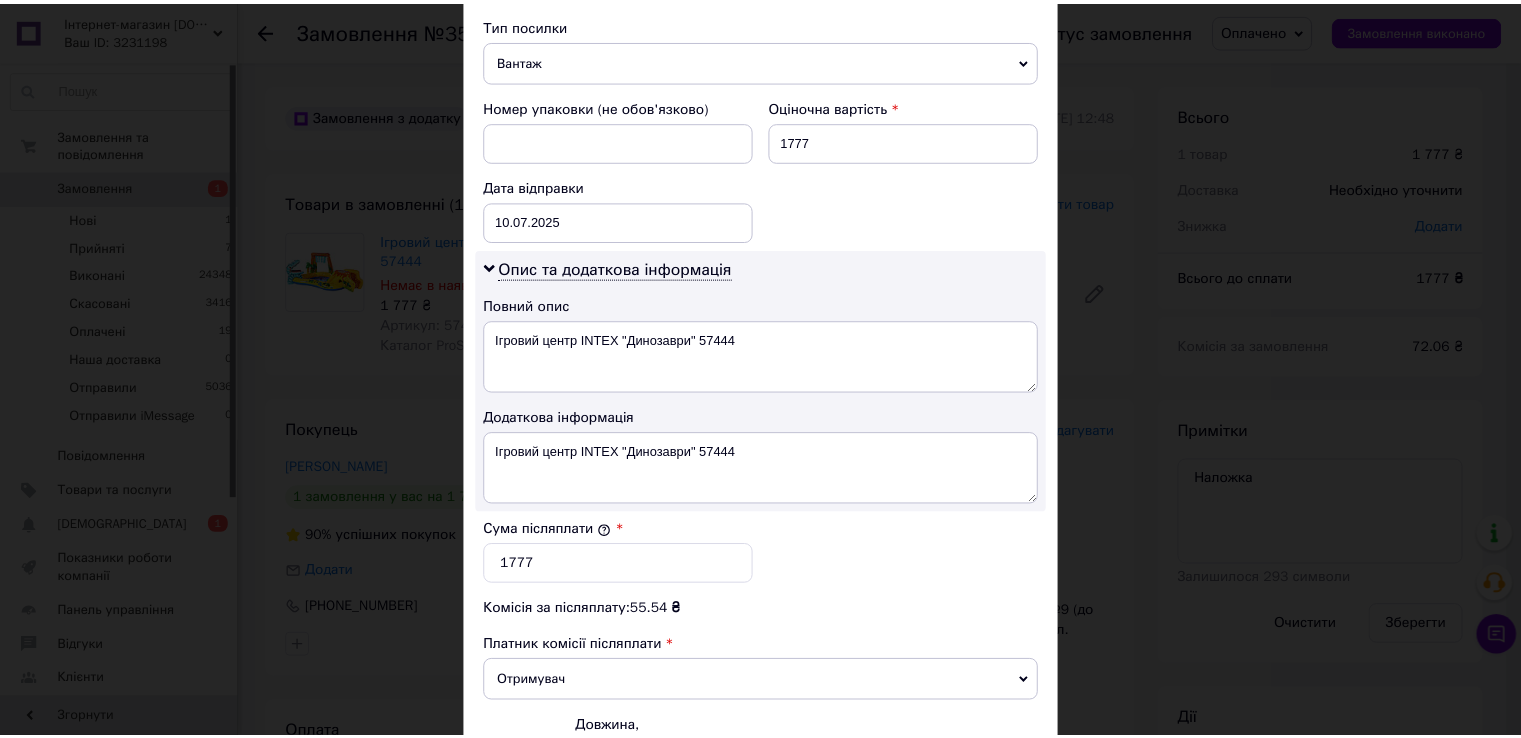 scroll, scrollTop: 1005, scrollLeft: 0, axis: vertical 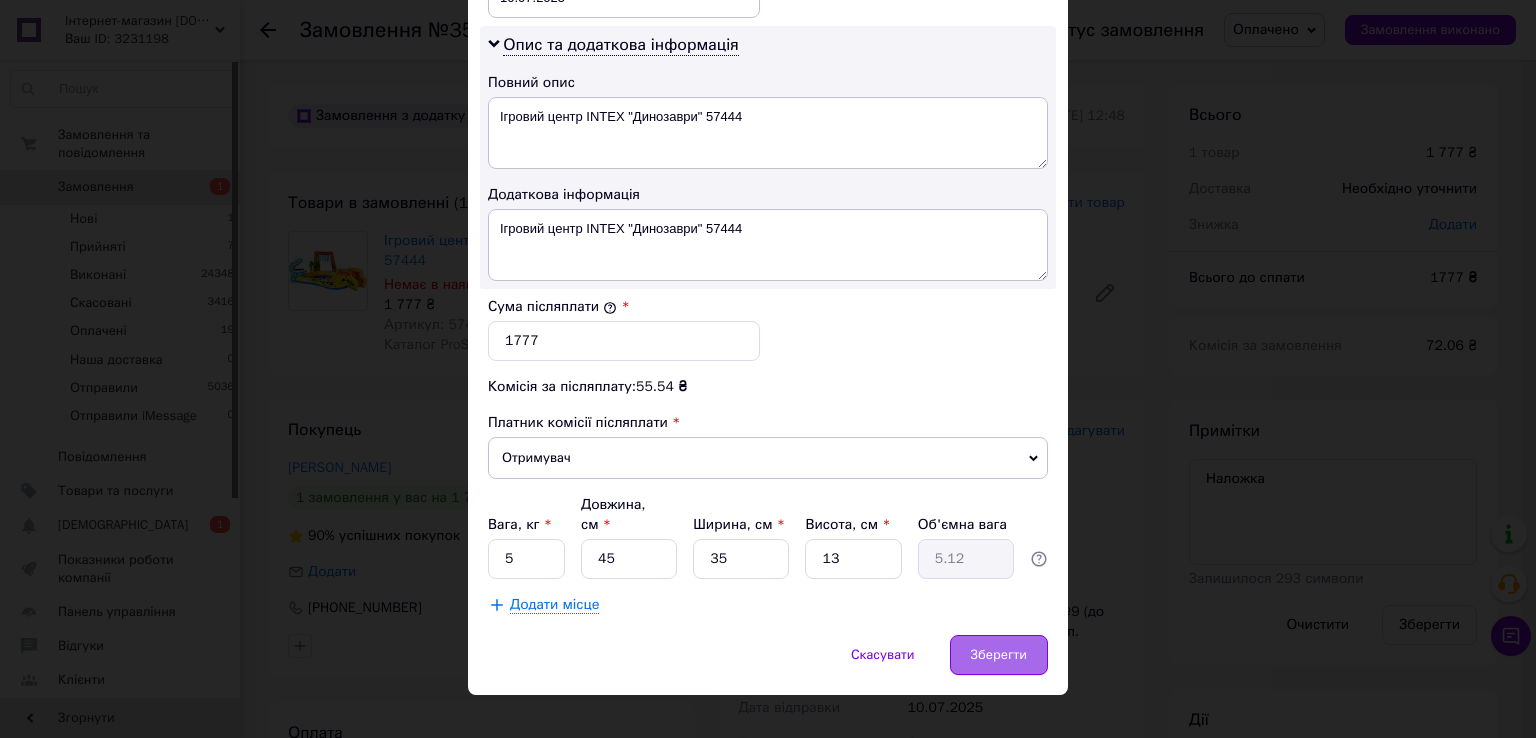 click on "Зберегти" at bounding box center [999, 655] 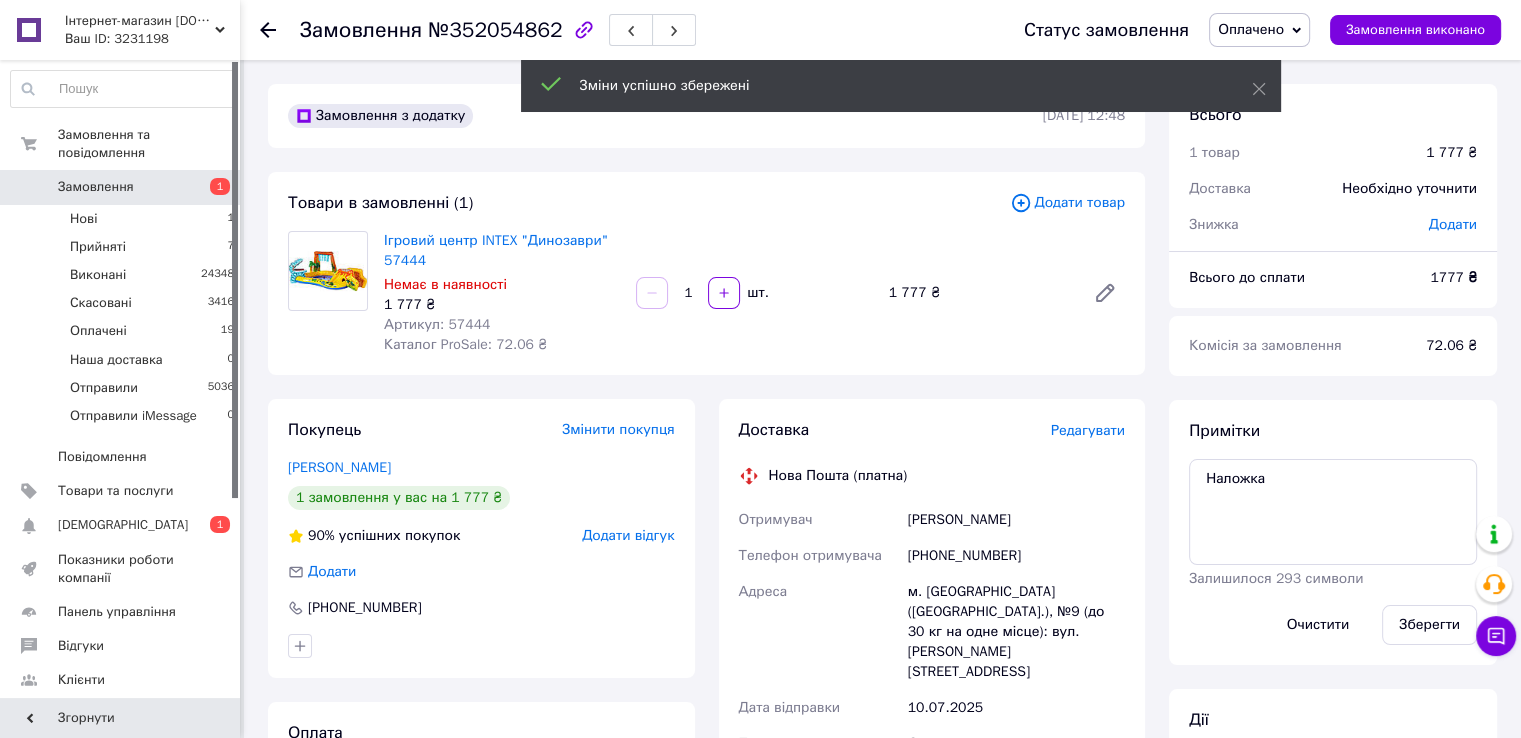 scroll, scrollTop: 500, scrollLeft: 0, axis: vertical 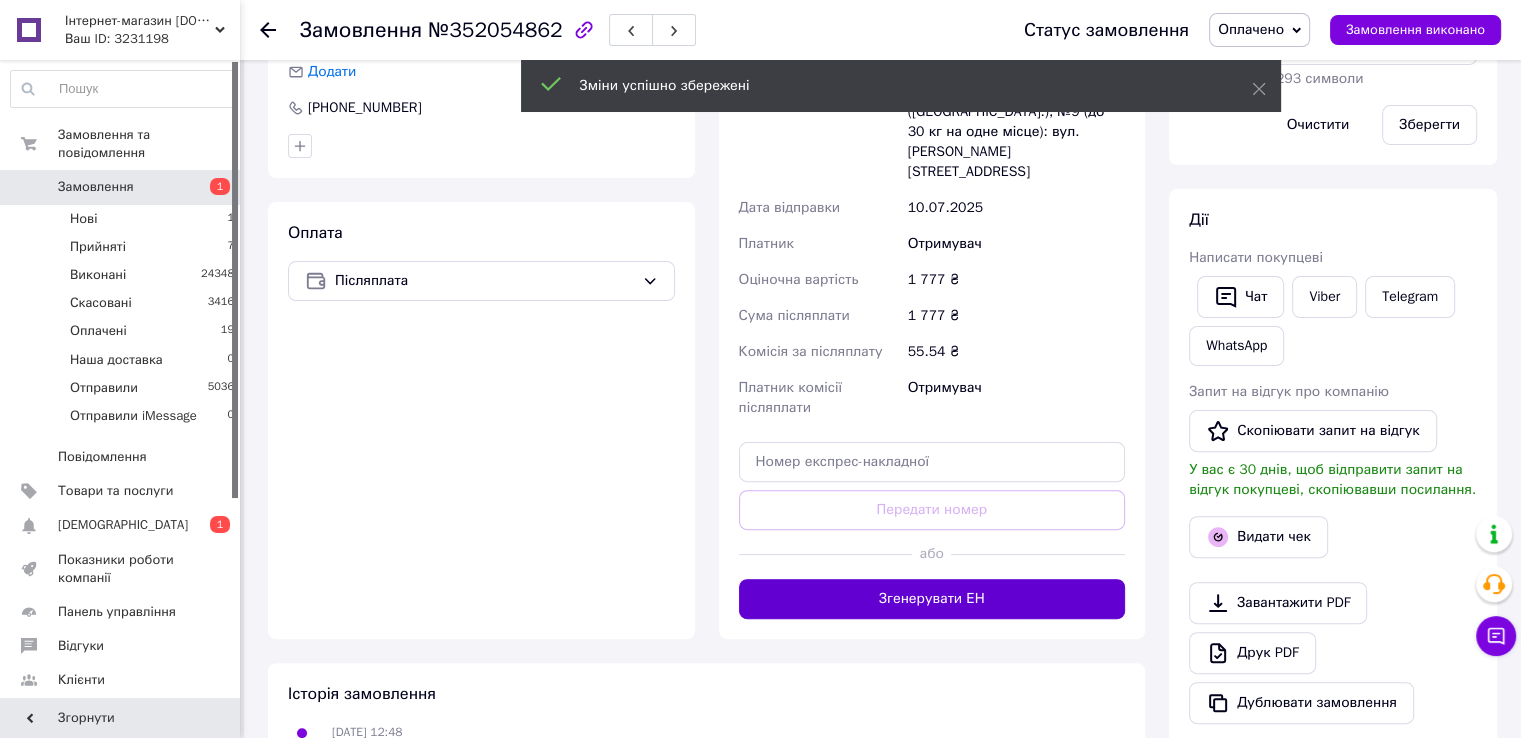 click on "Згенерувати ЕН" at bounding box center [932, 599] 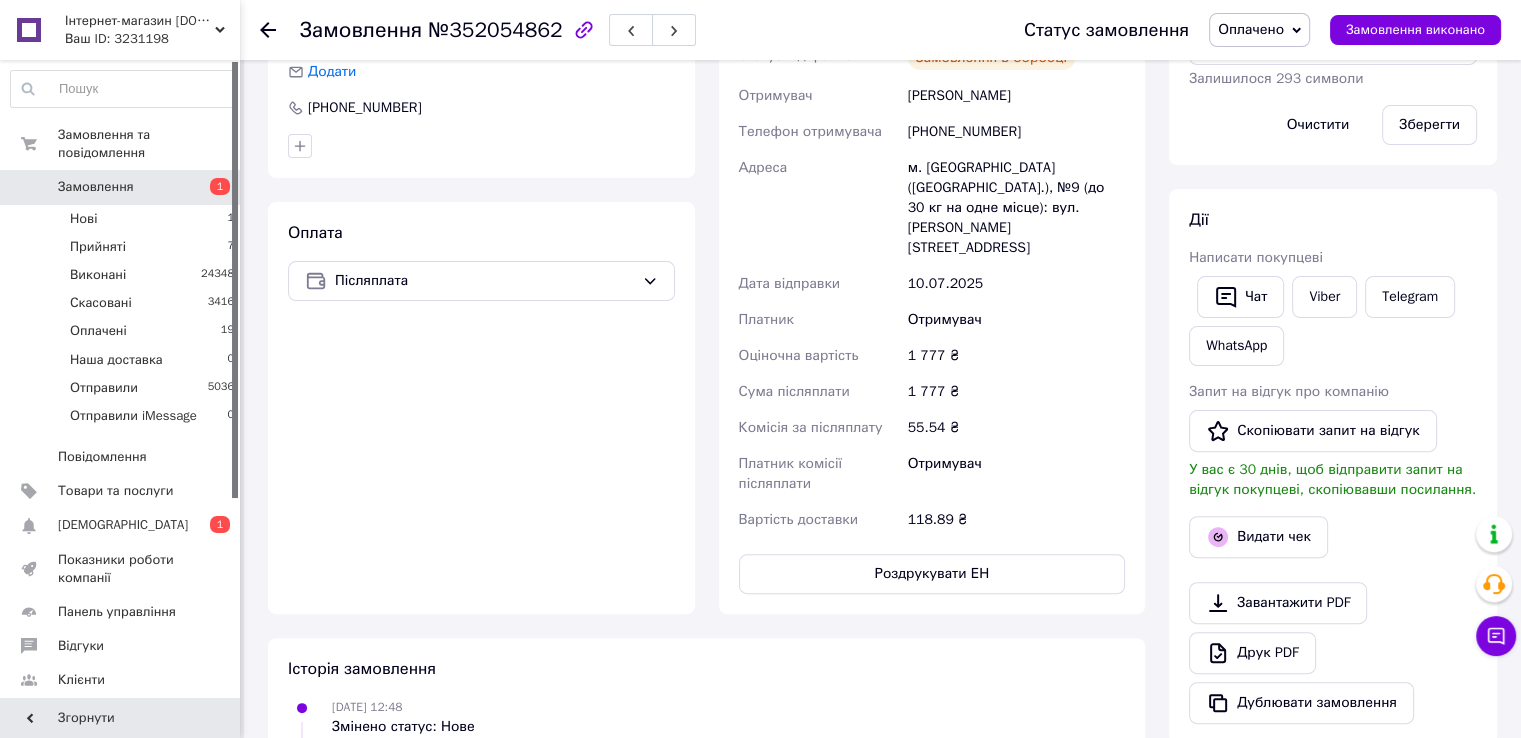 scroll, scrollTop: 200, scrollLeft: 0, axis: vertical 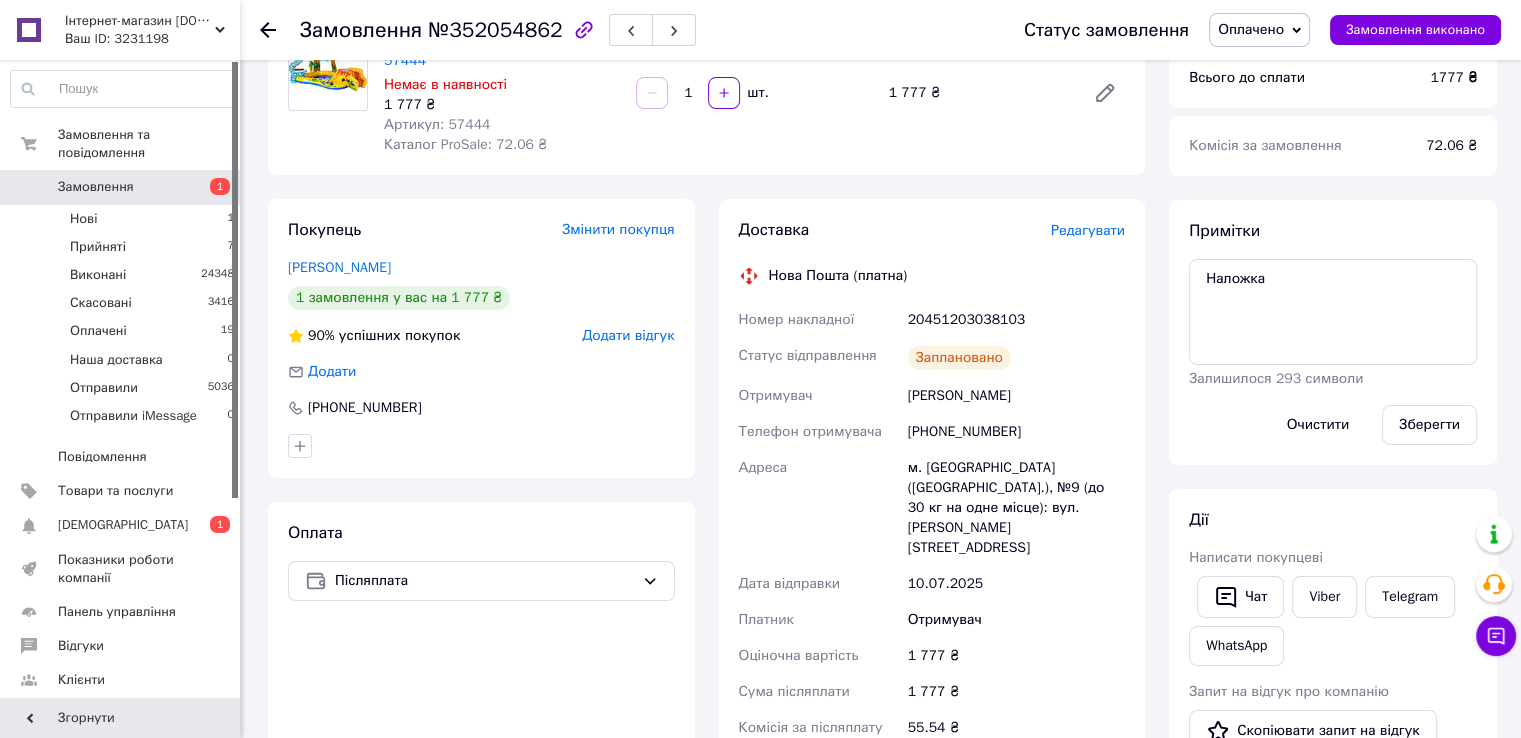 click on "20451203038103" at bounding box center [1016, 320] 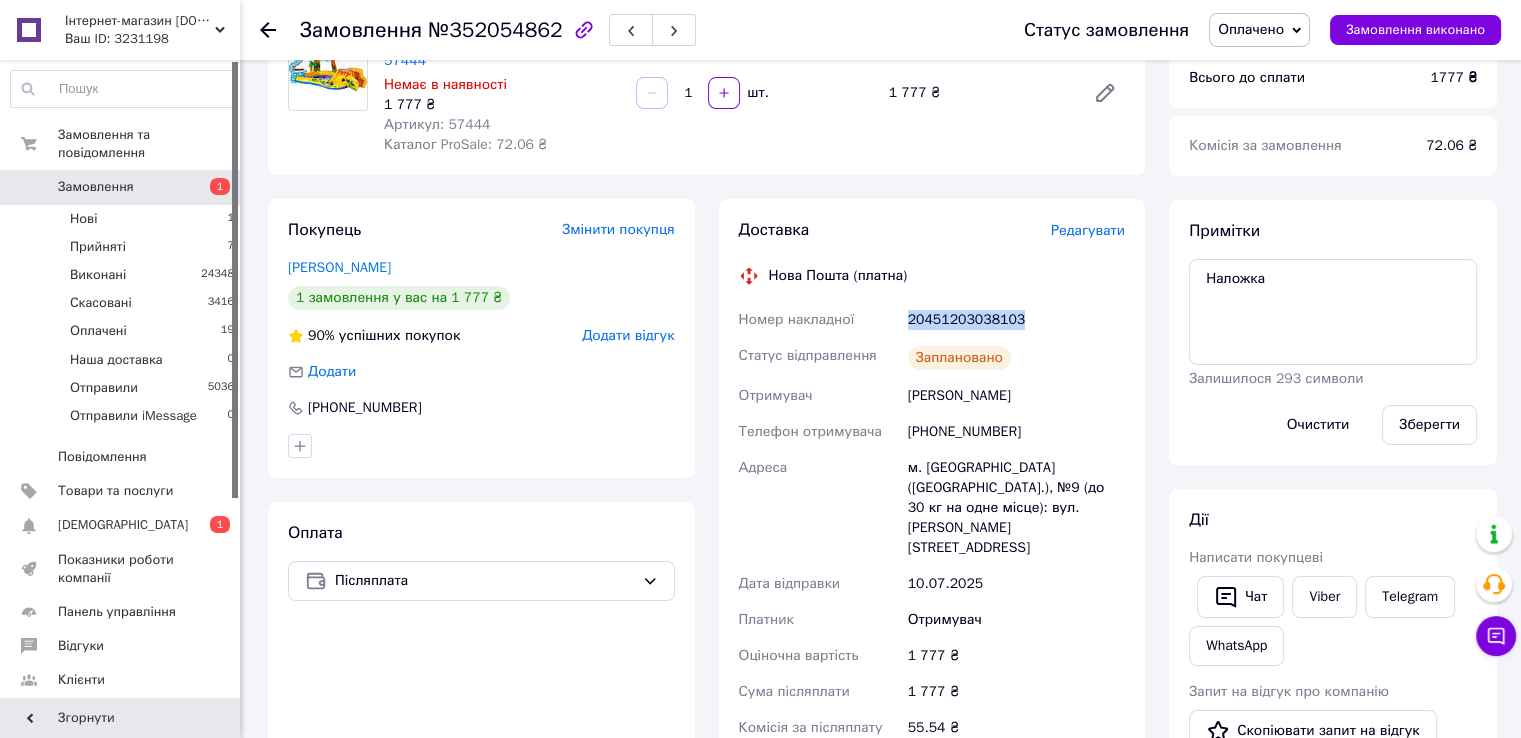 click on "20451203038103" at bounding box center [1016, 320] 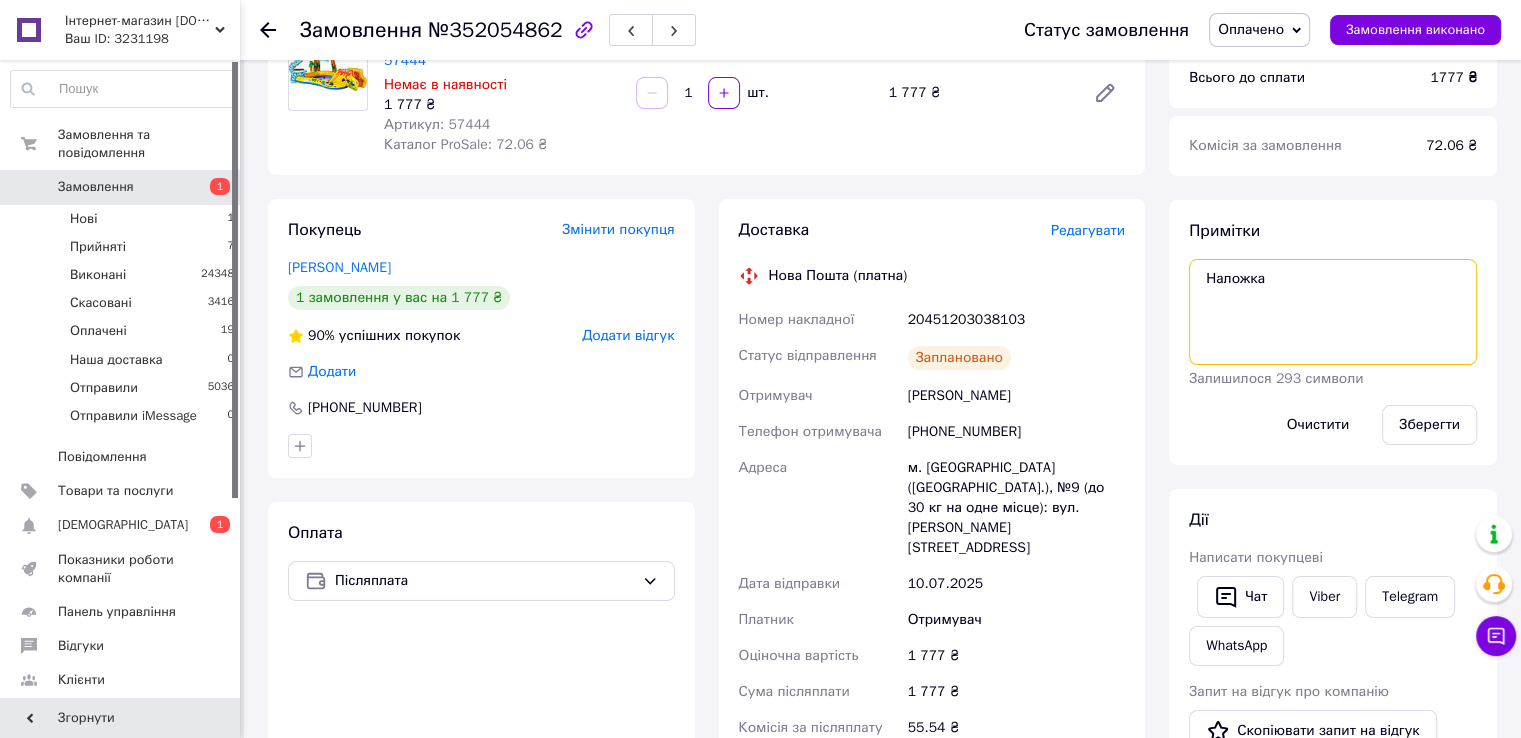 click on "Наложка" at bounding box center [1333, 312] 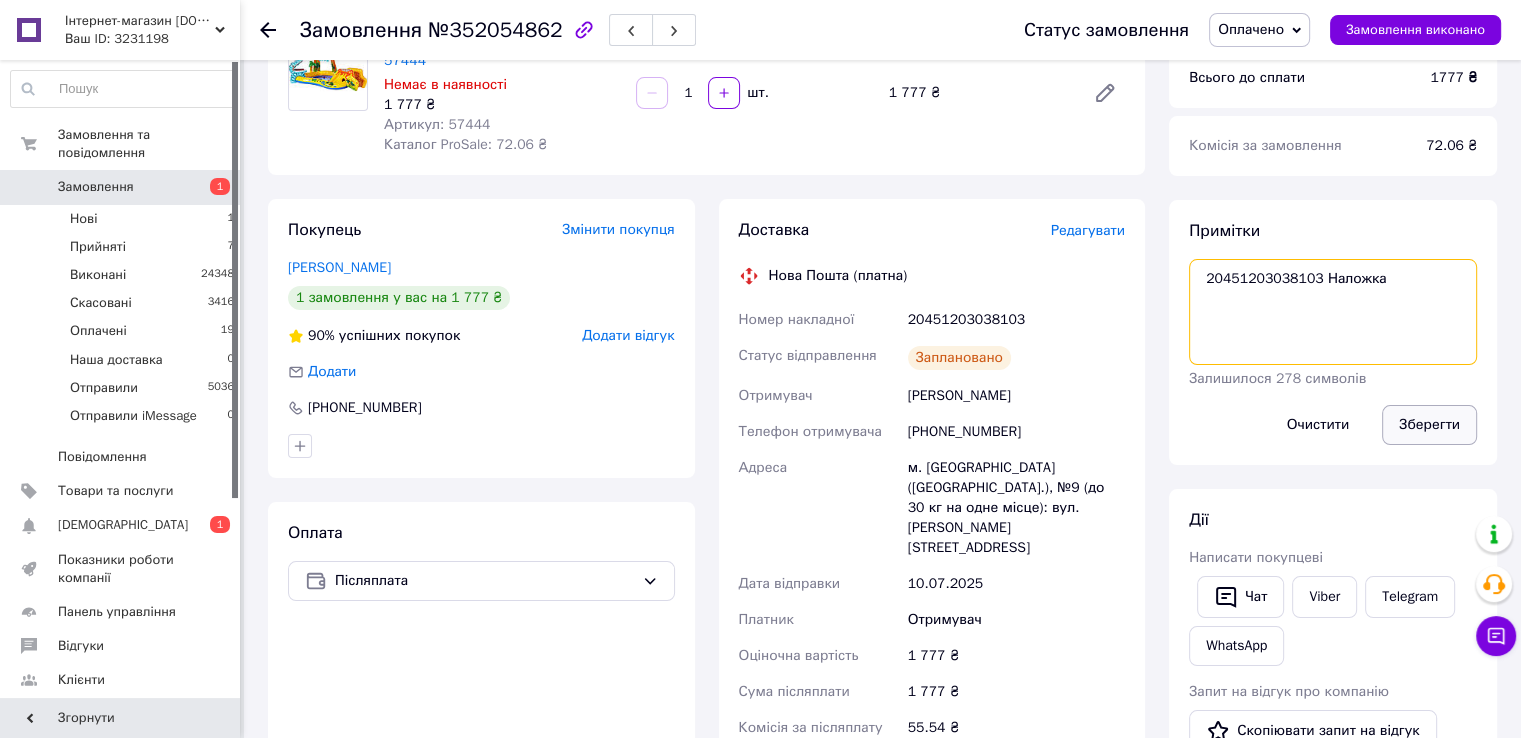 type on "20451203038103 Наложка" 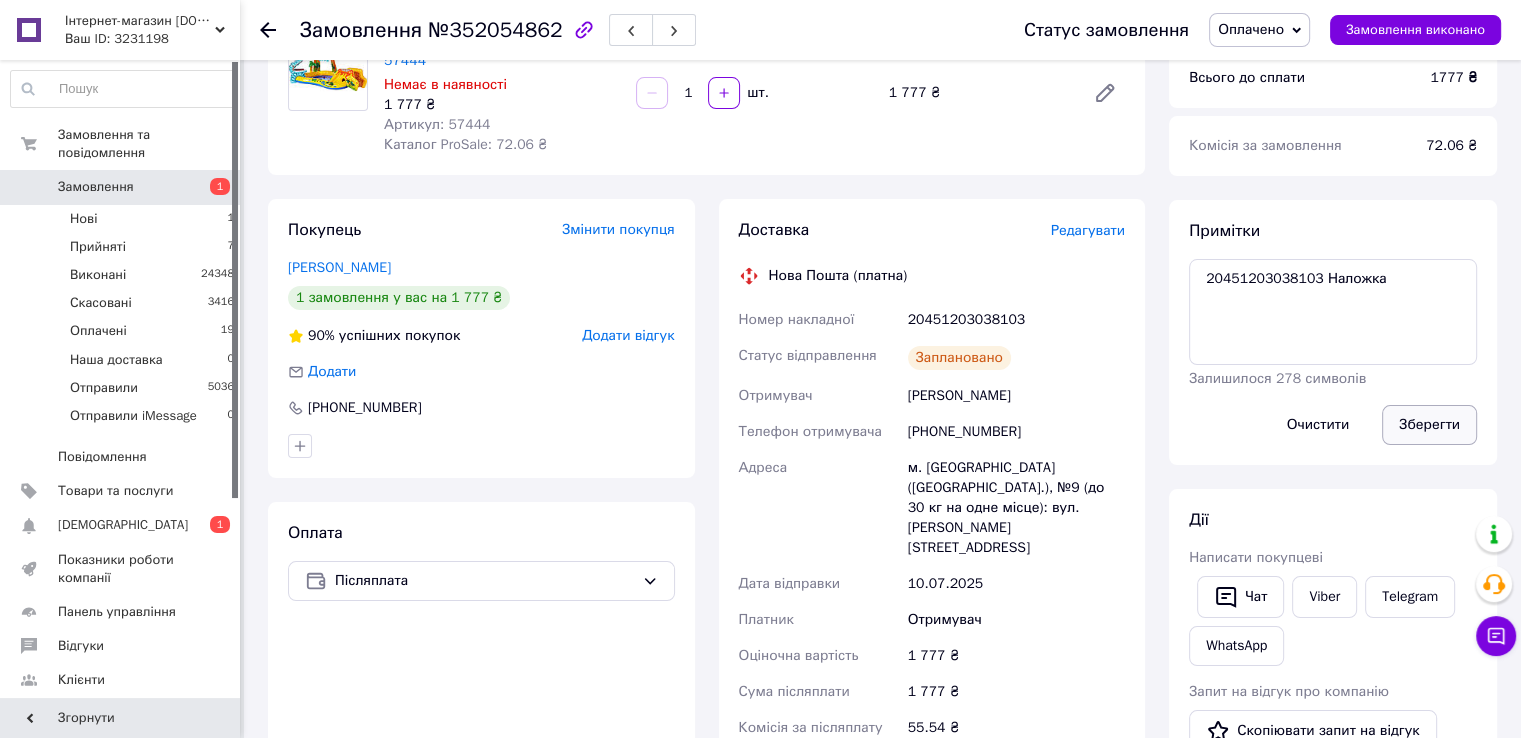 click on "Зберегти" at bounding box center [1429, 425] 